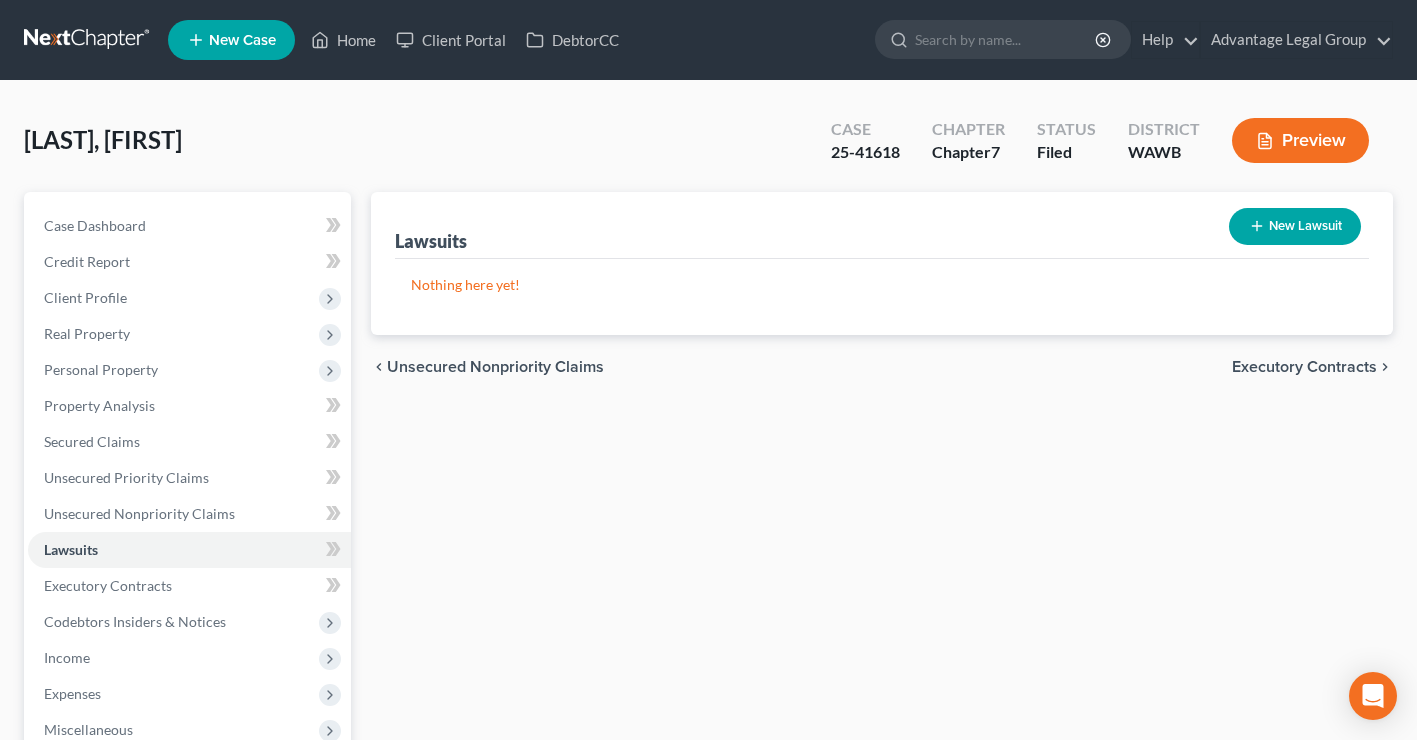 scroll, scrollTop: 0, scrollLeft: 0, axis: both 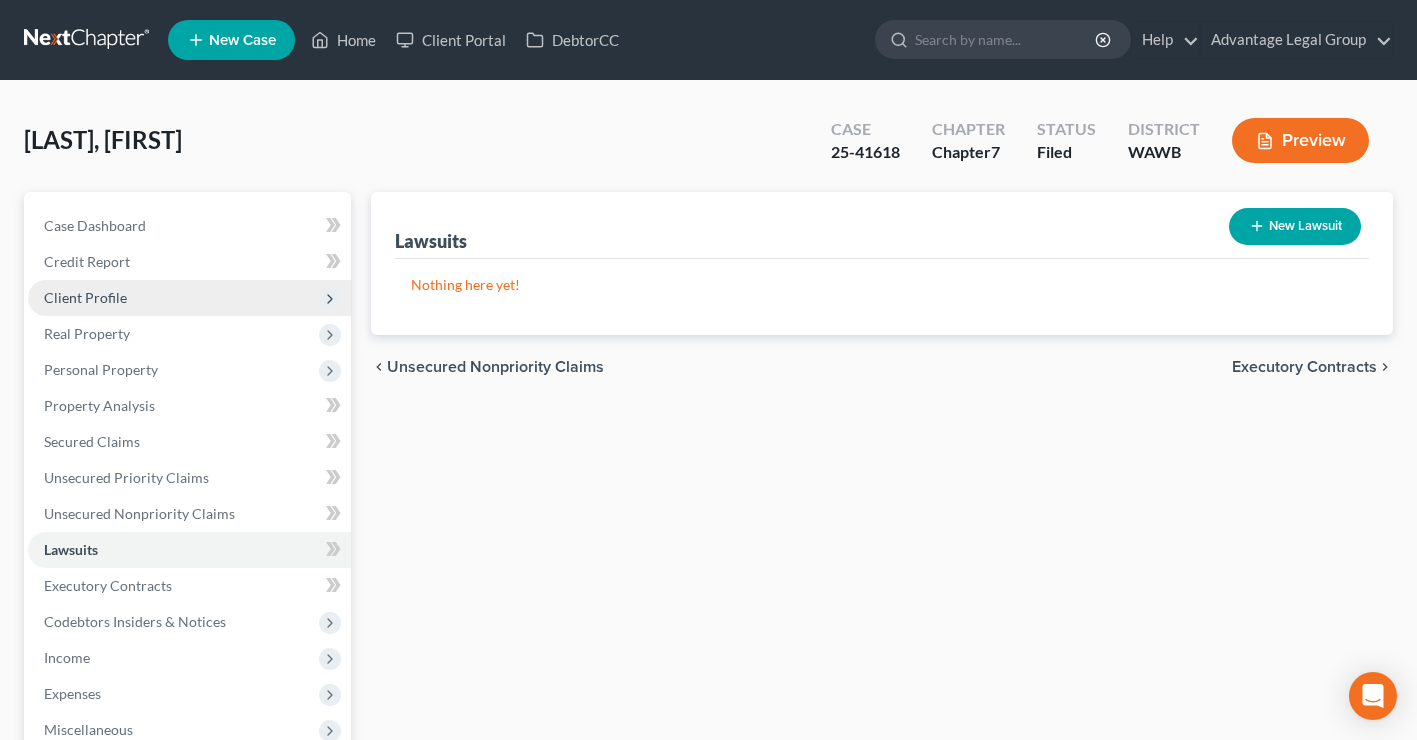 click on "Client Profile" at bounding box center [85, 297] 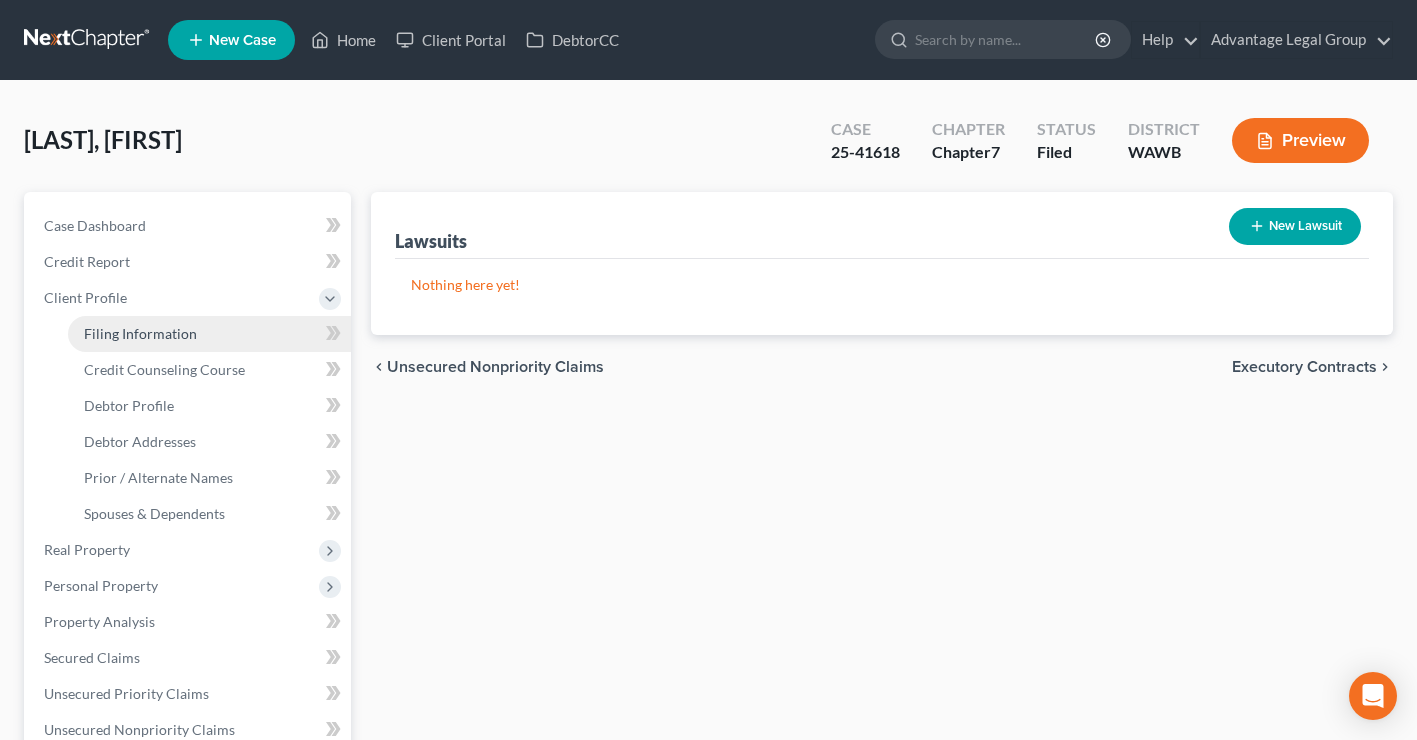 click on "Filing Information" at bounding box center [140, 333] 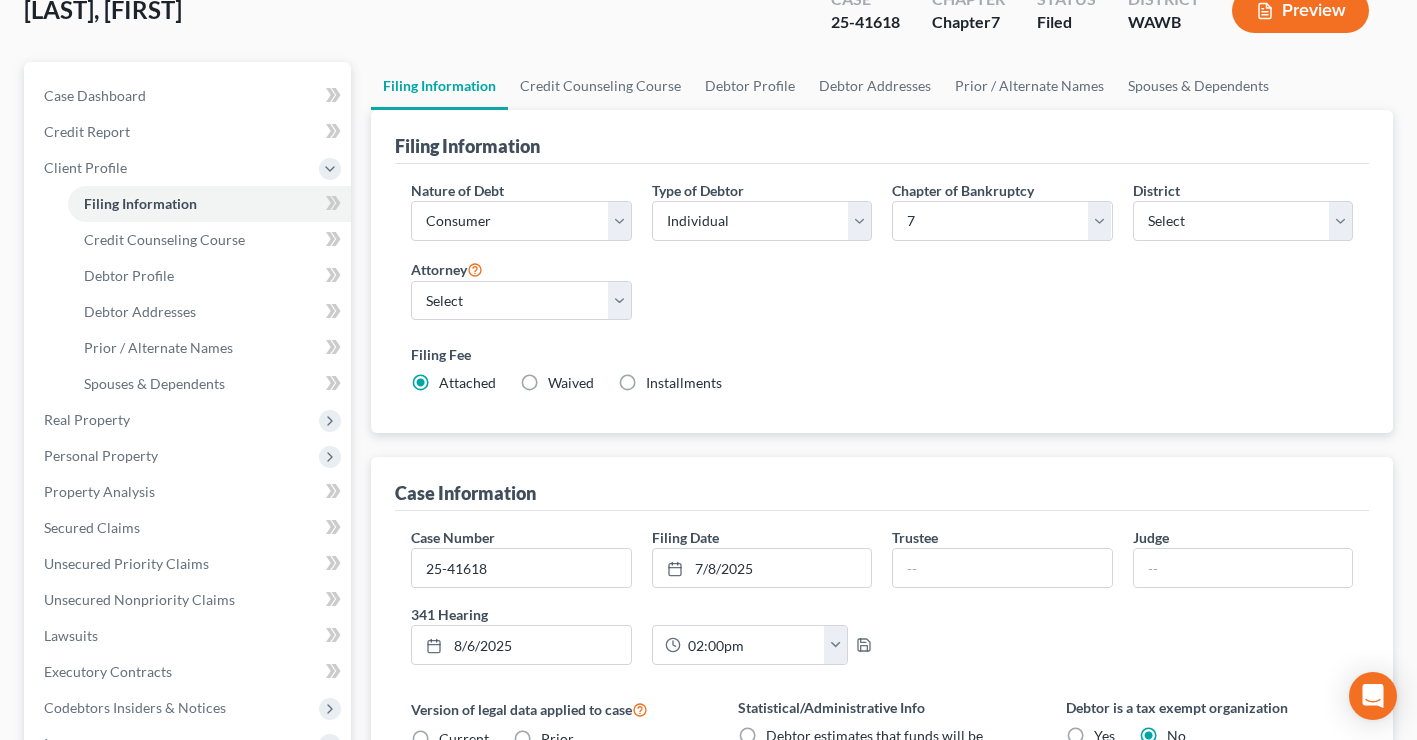 scroll, scrollTop: 123, scrollLeft: 0, axis: vertical 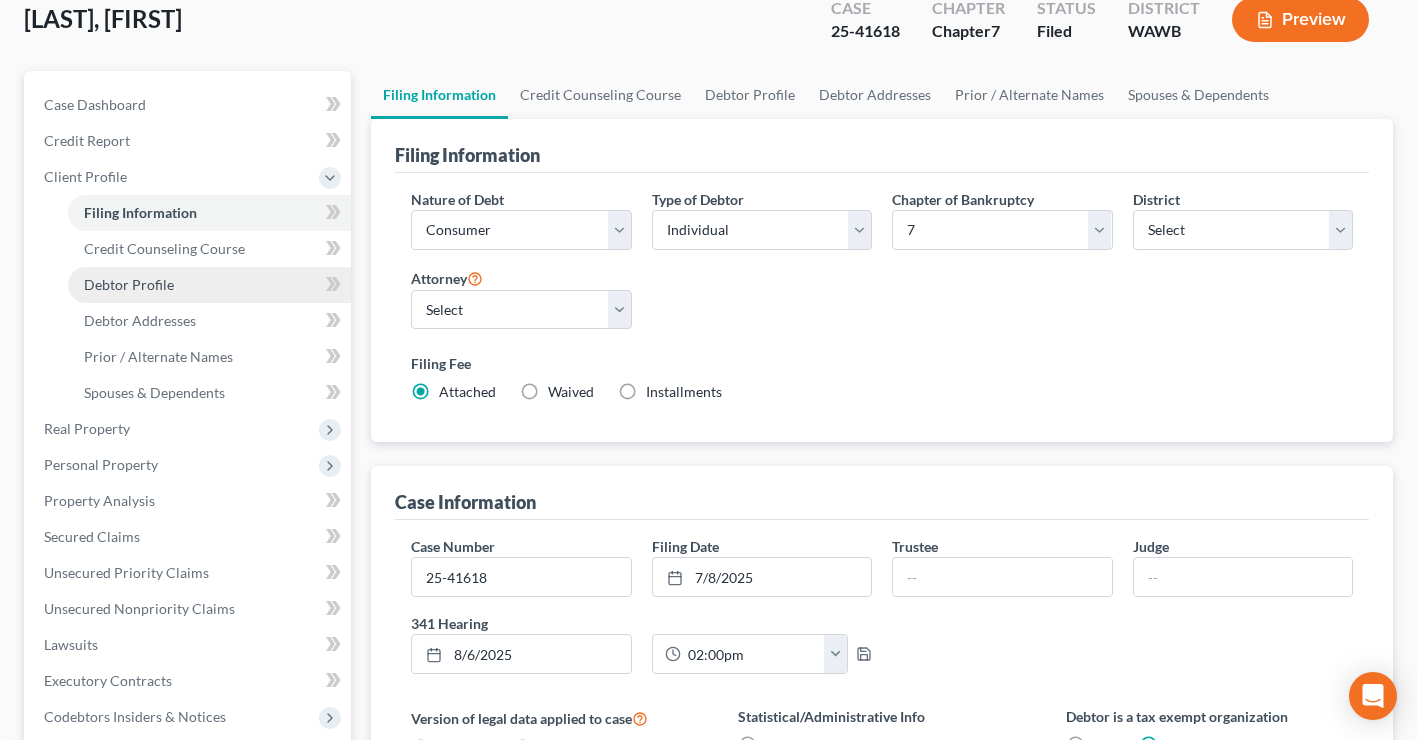 click on "Debtor Profile" at bounding box center (129, 284) 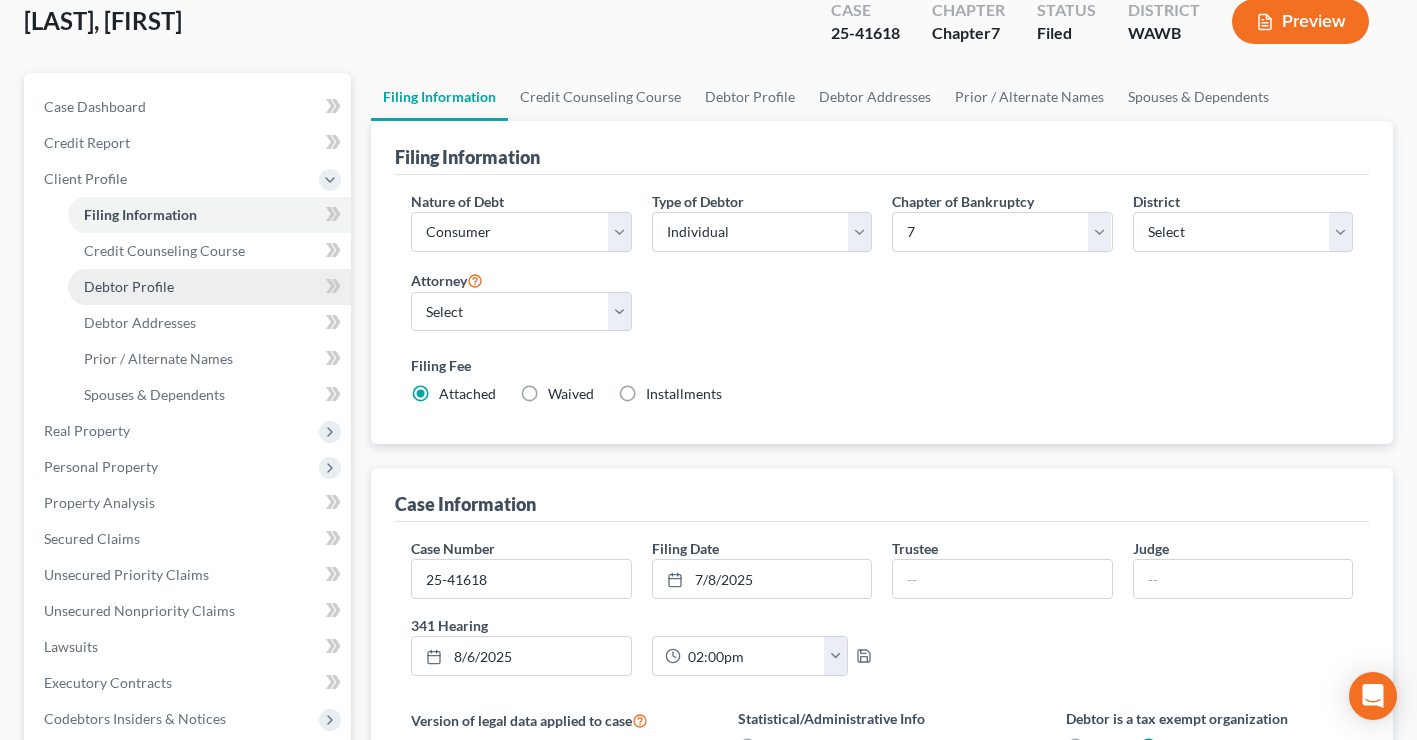 select on "3" 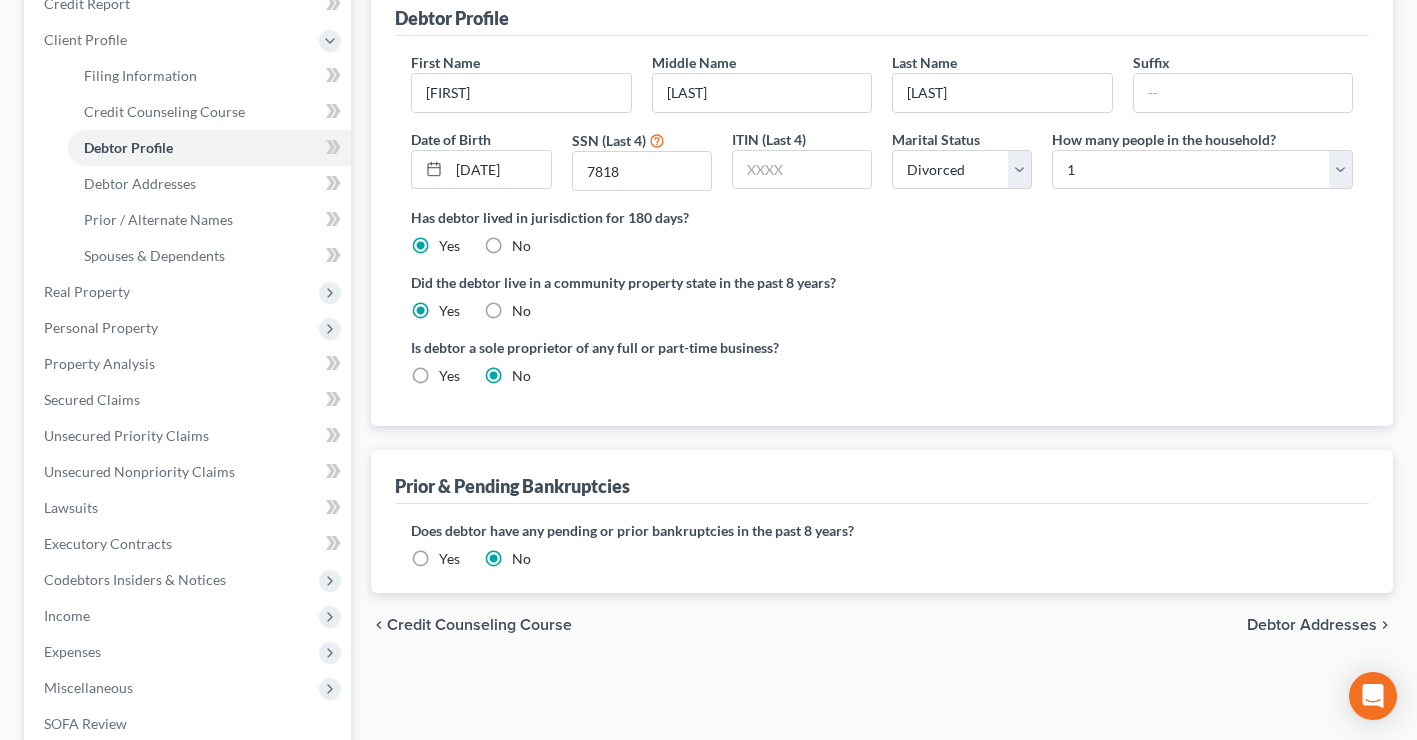 scroll, scrollTop: 264, scrollLeft: 0, axis: vertical 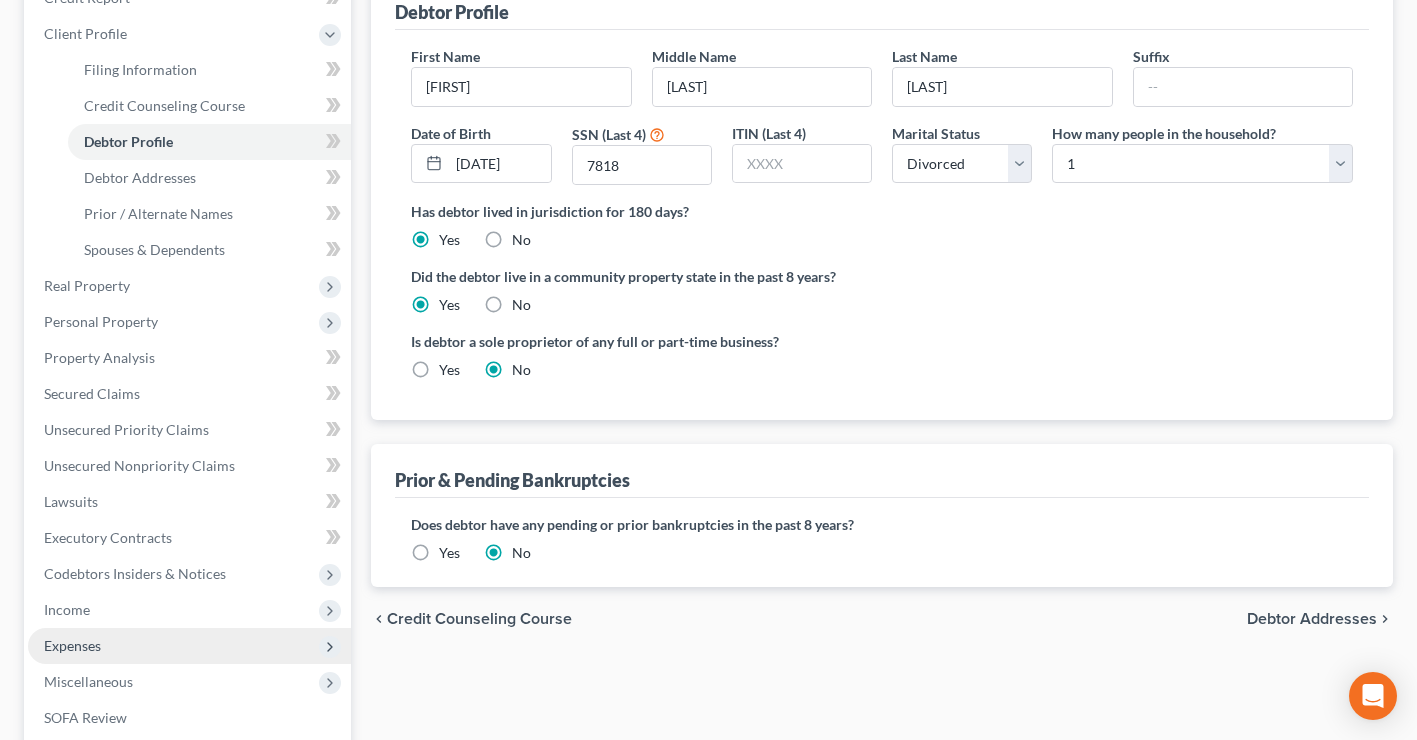 click on "Expenses" at bounding box center [72, 645] 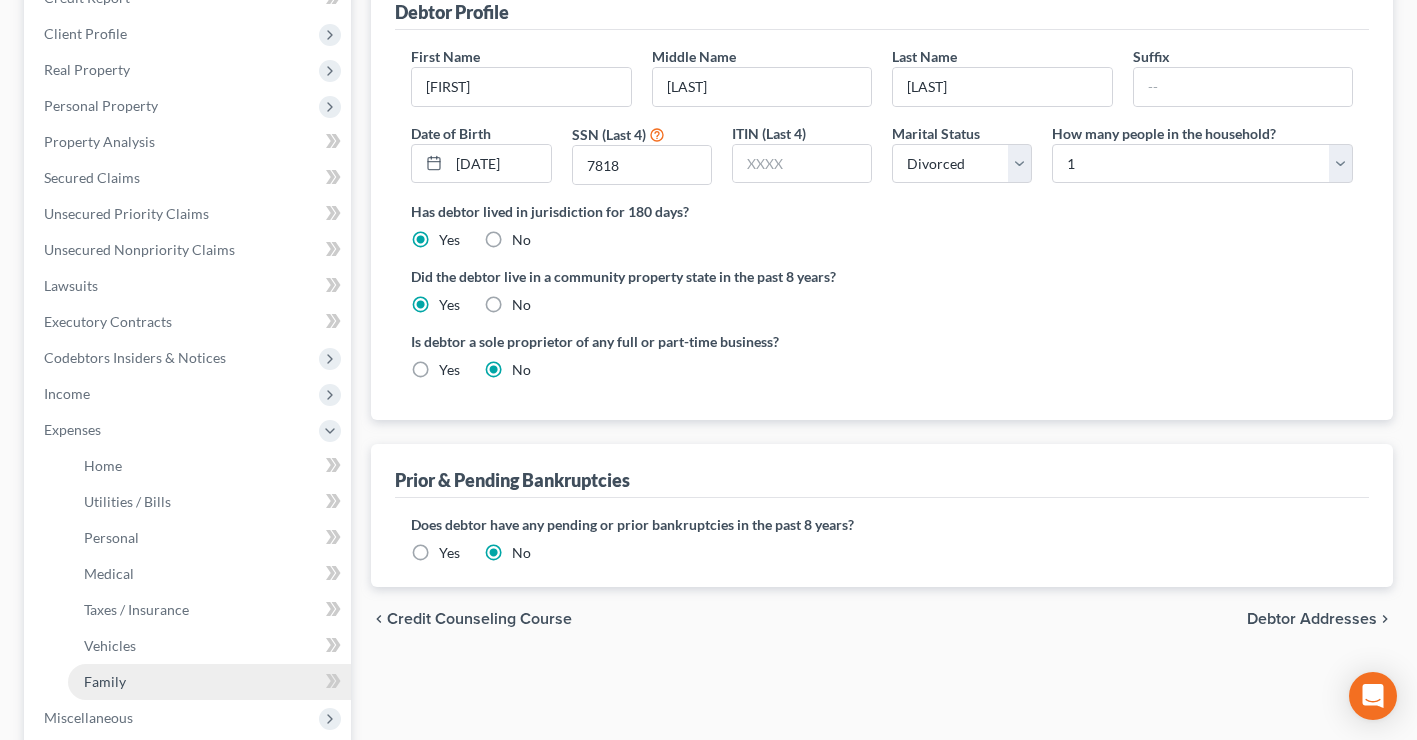 click on "Family" at bounding box center (105, 681) 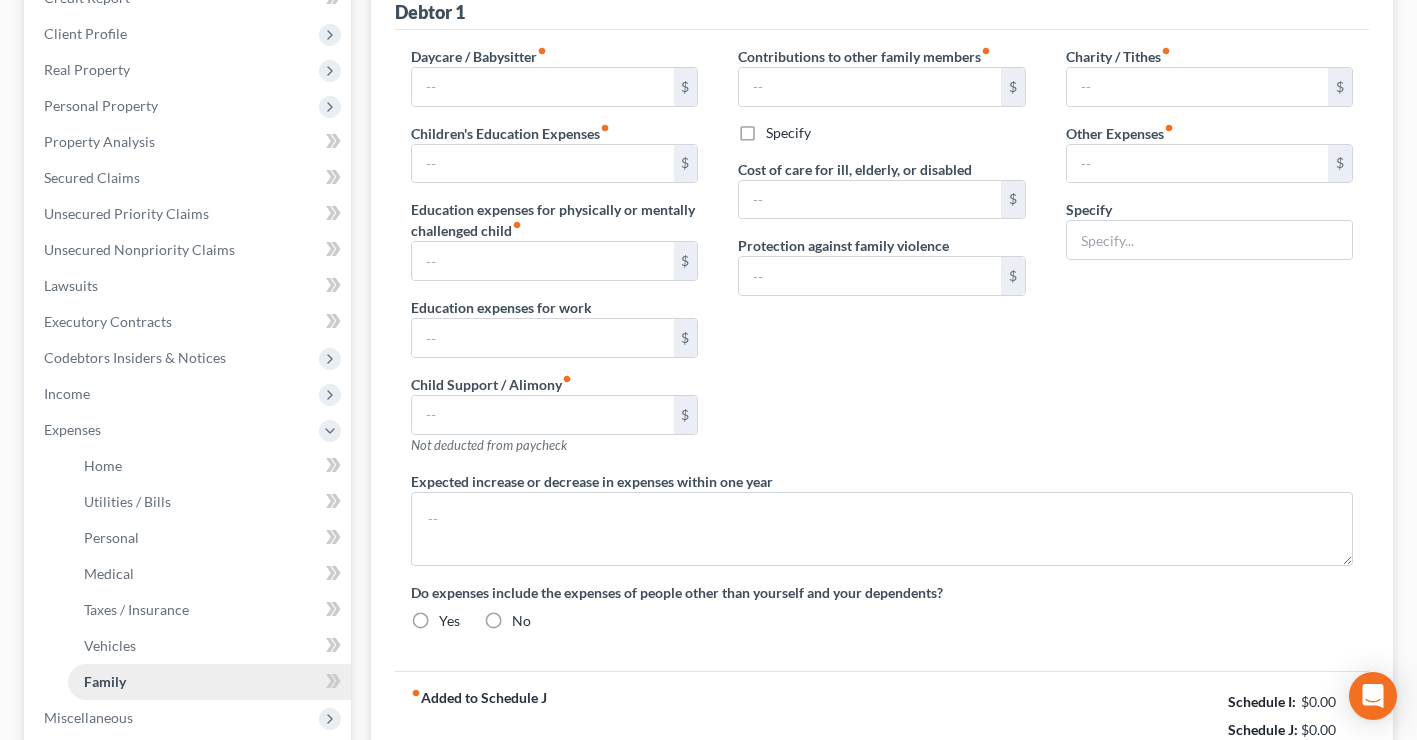 scroll, scrollTop: 52, scrollLeft: 0, axis: vertical 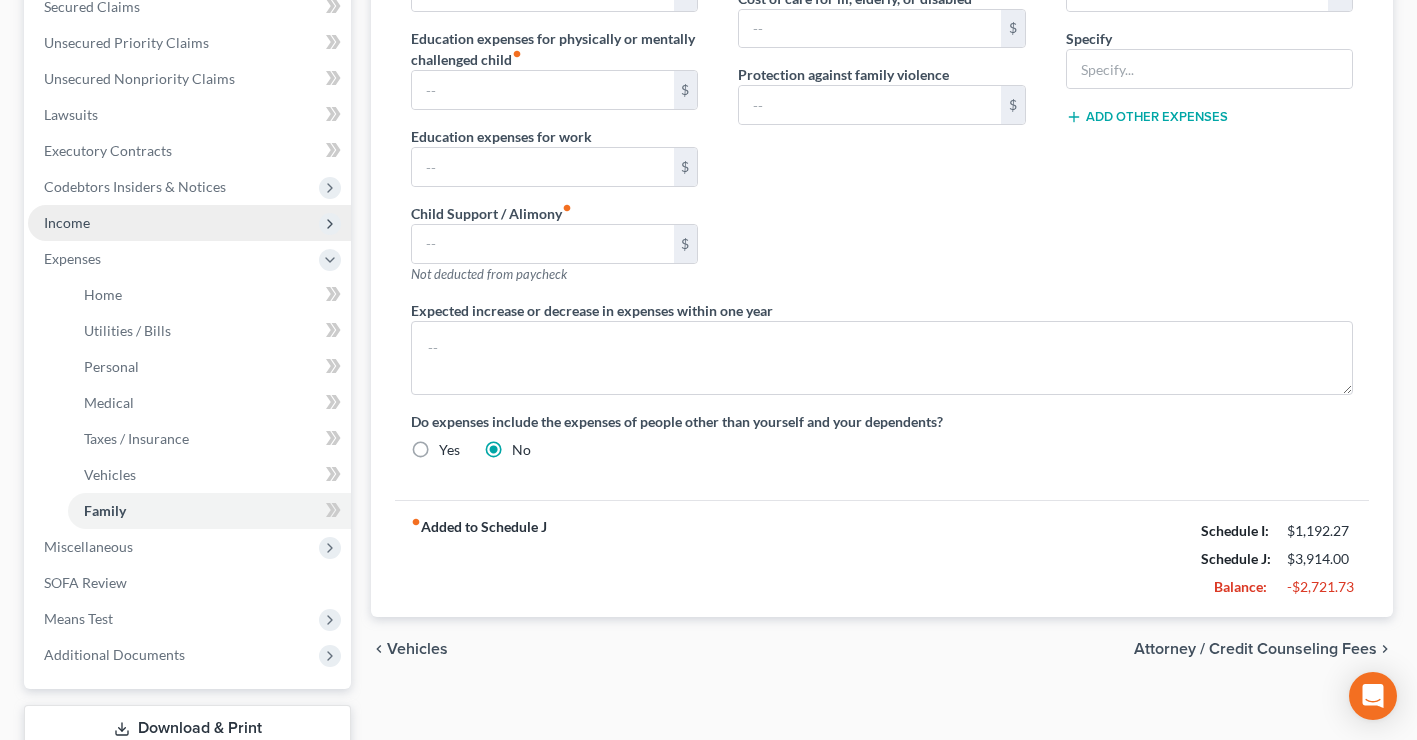 click on "Income" at bounding box center (67, 222) 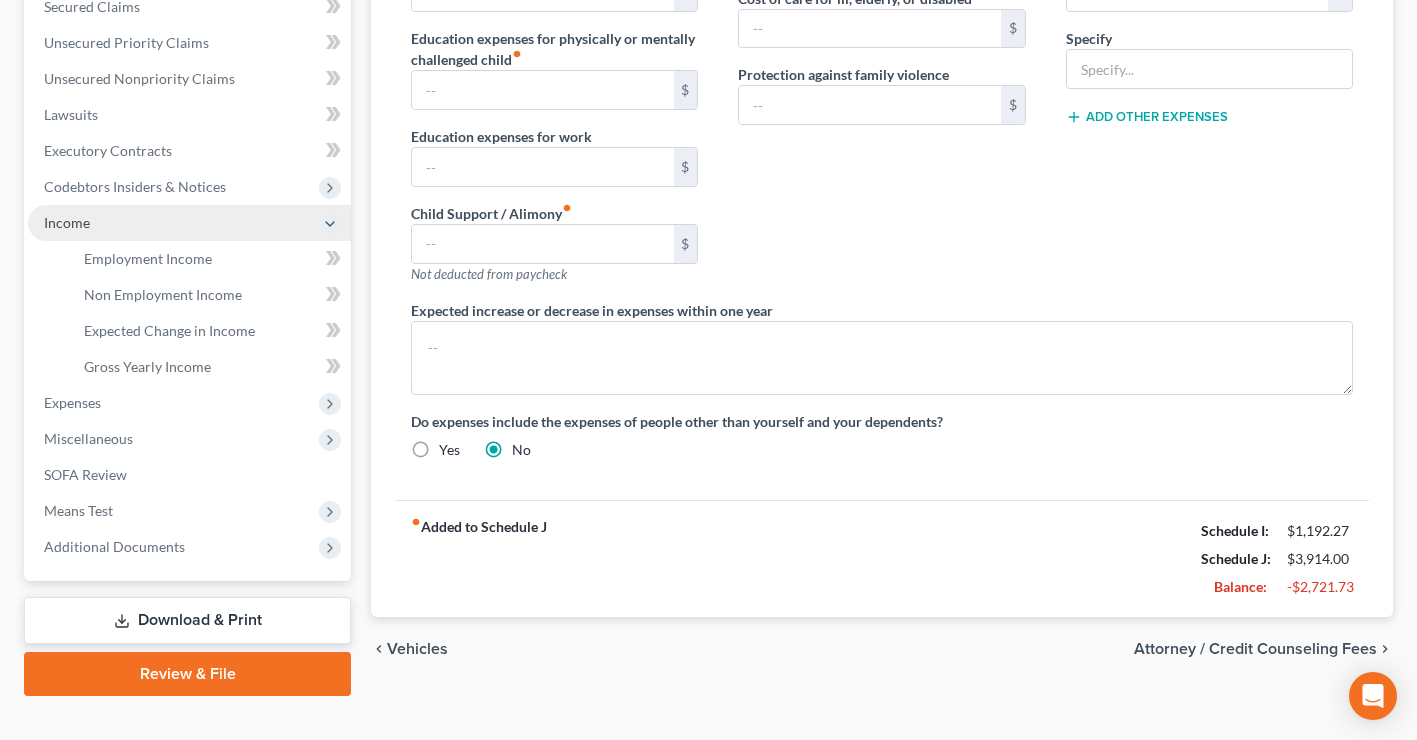 click on "Income" at bounding box center [67, 222] 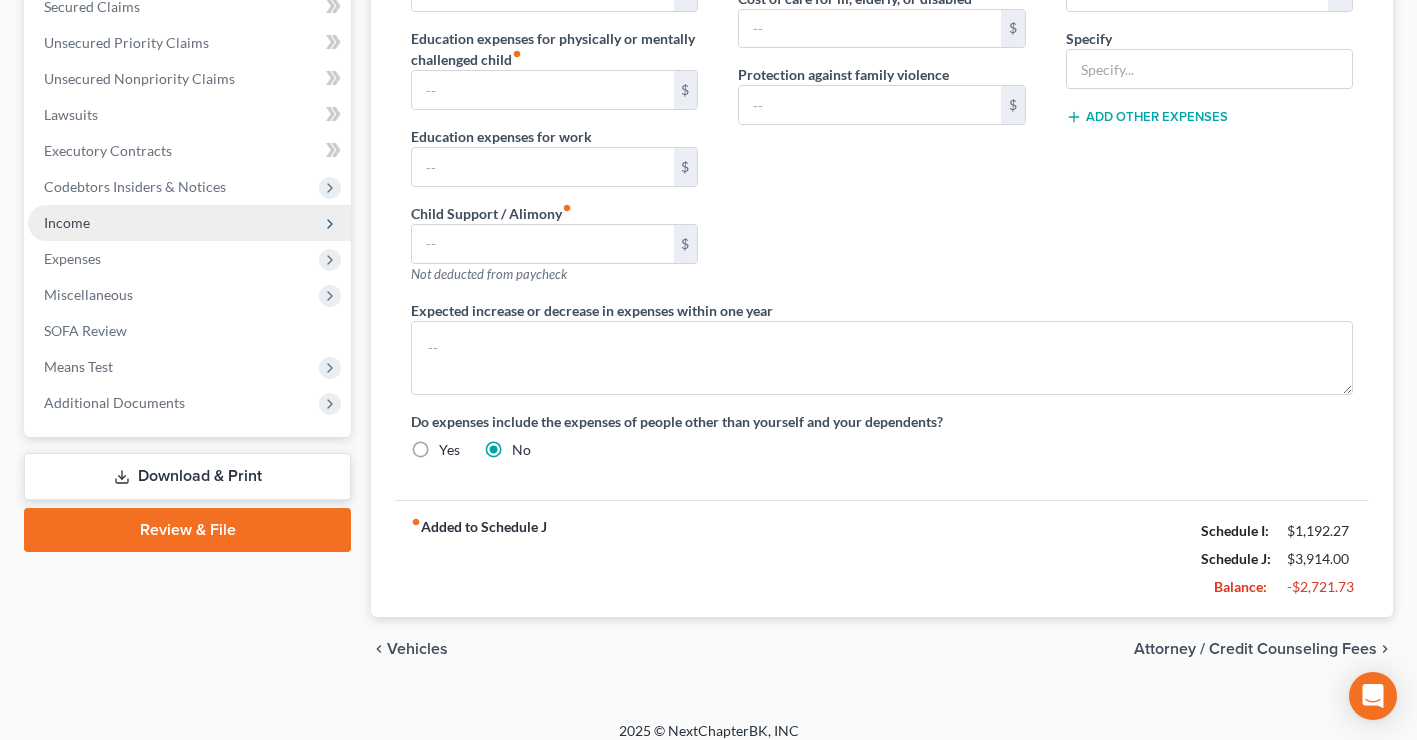 click on "Income" at bounding box center (67, 222) 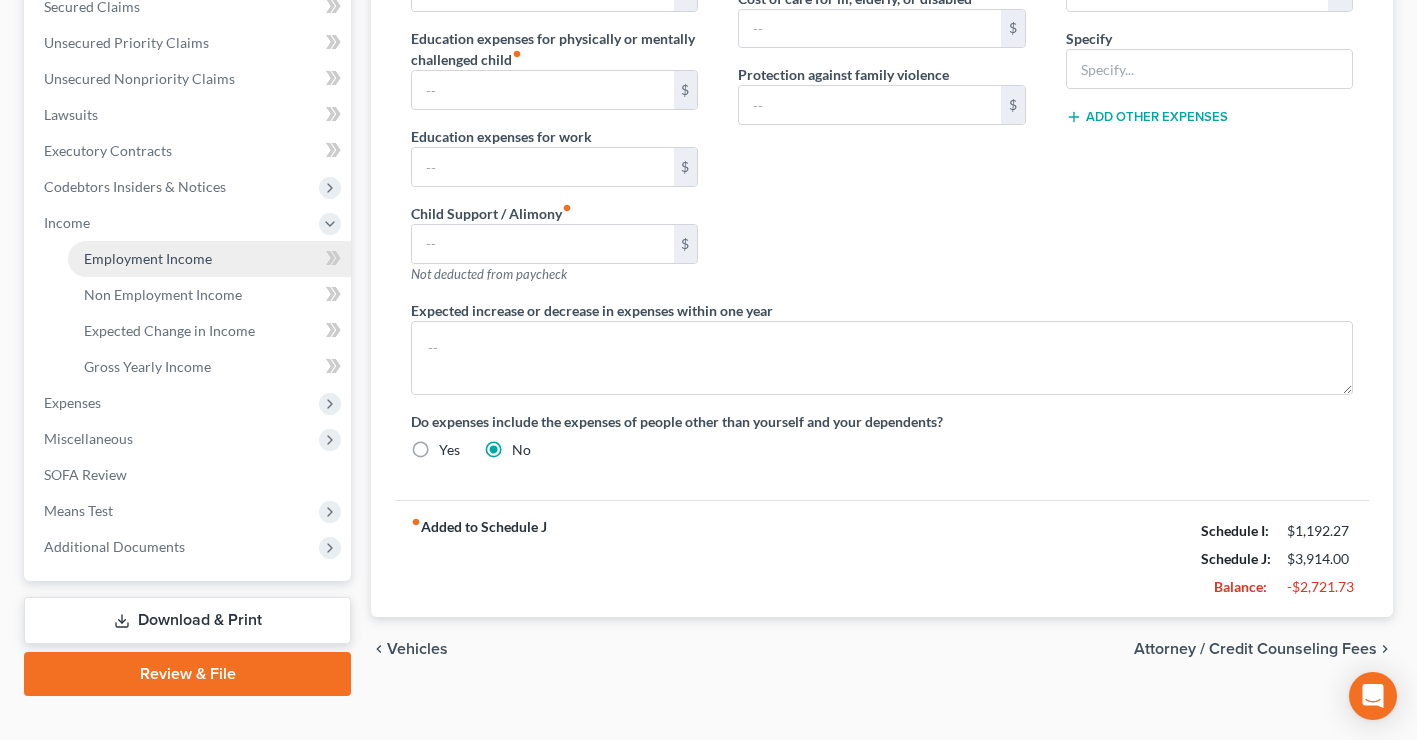 click on "Employment Income" at bounding box center [148, 258] 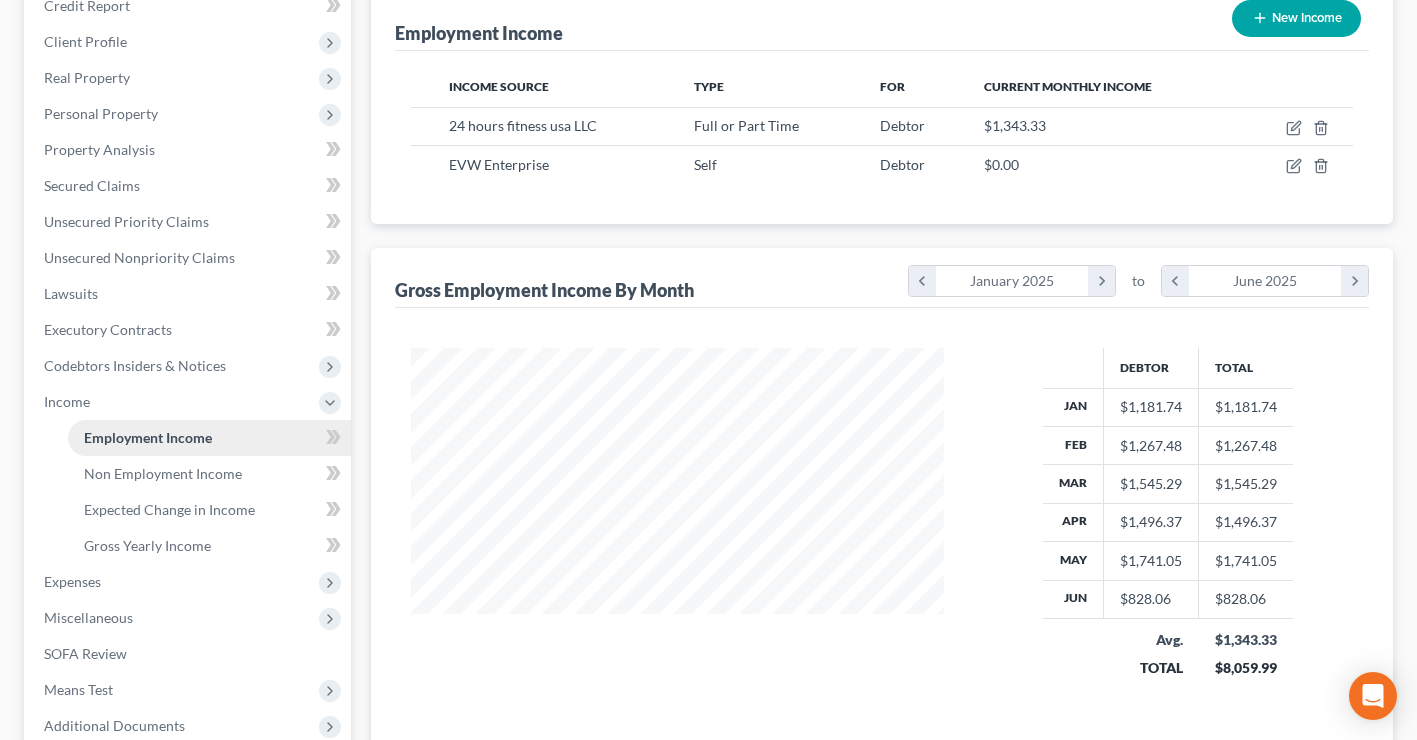 scroll, scrollTop: 9, scrollLeft: 0, axis: vertical 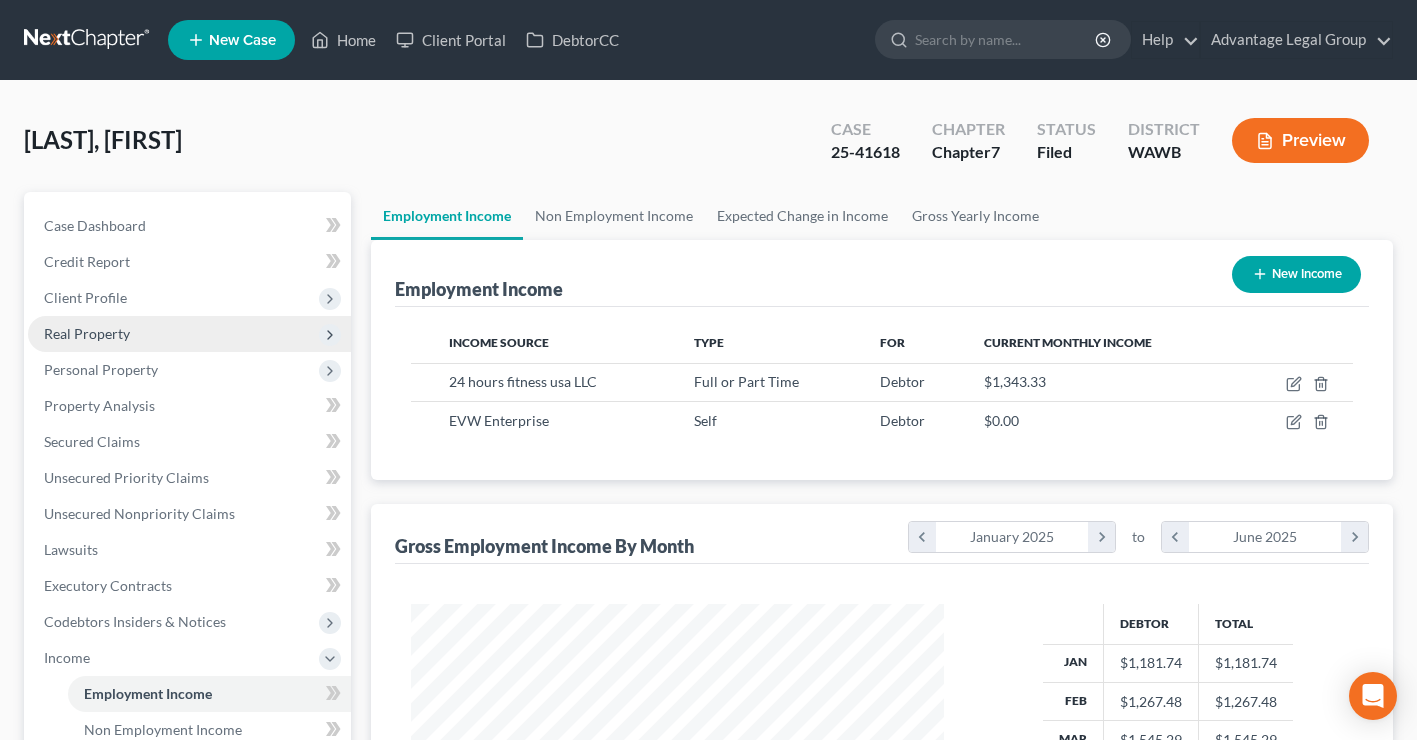 click on "Real Property" at bounding box center [87, 333] 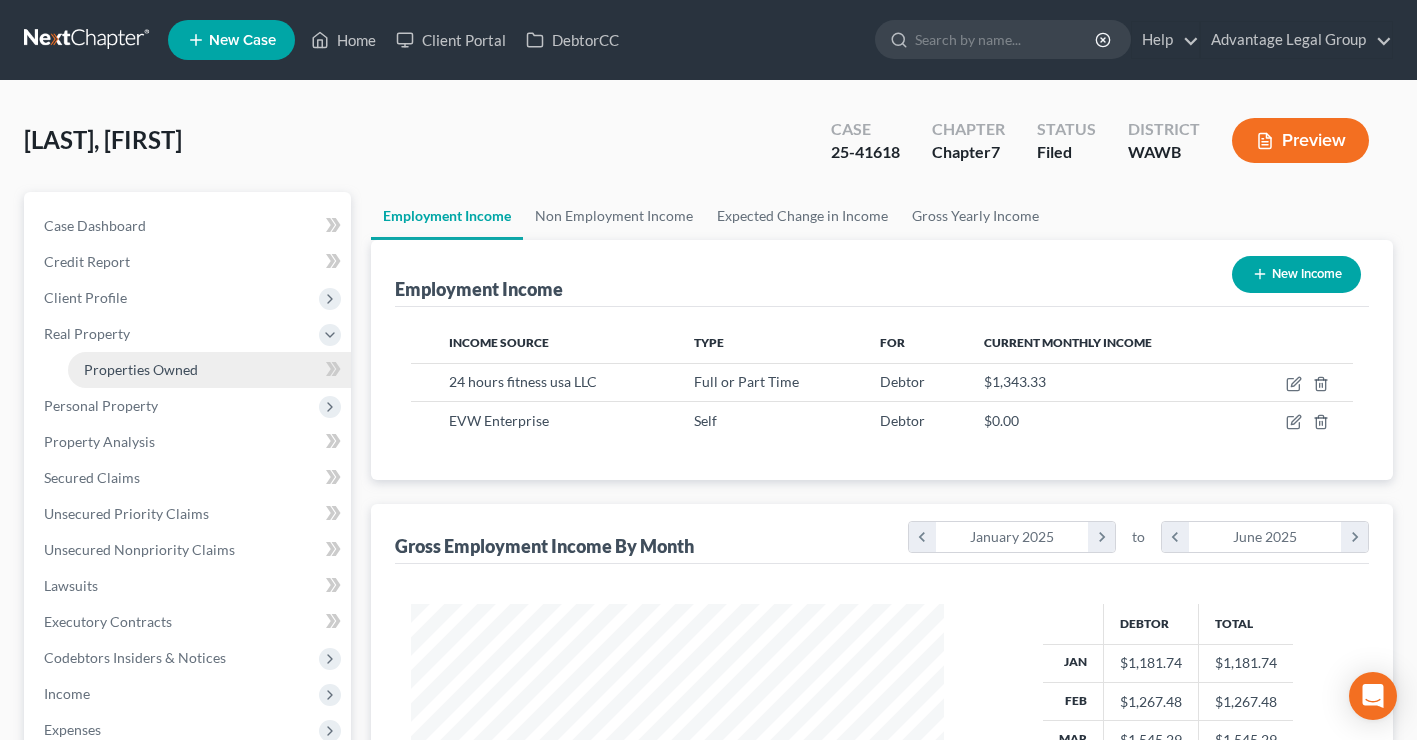click on "Properties Owned" at bounding box center (141, 369) 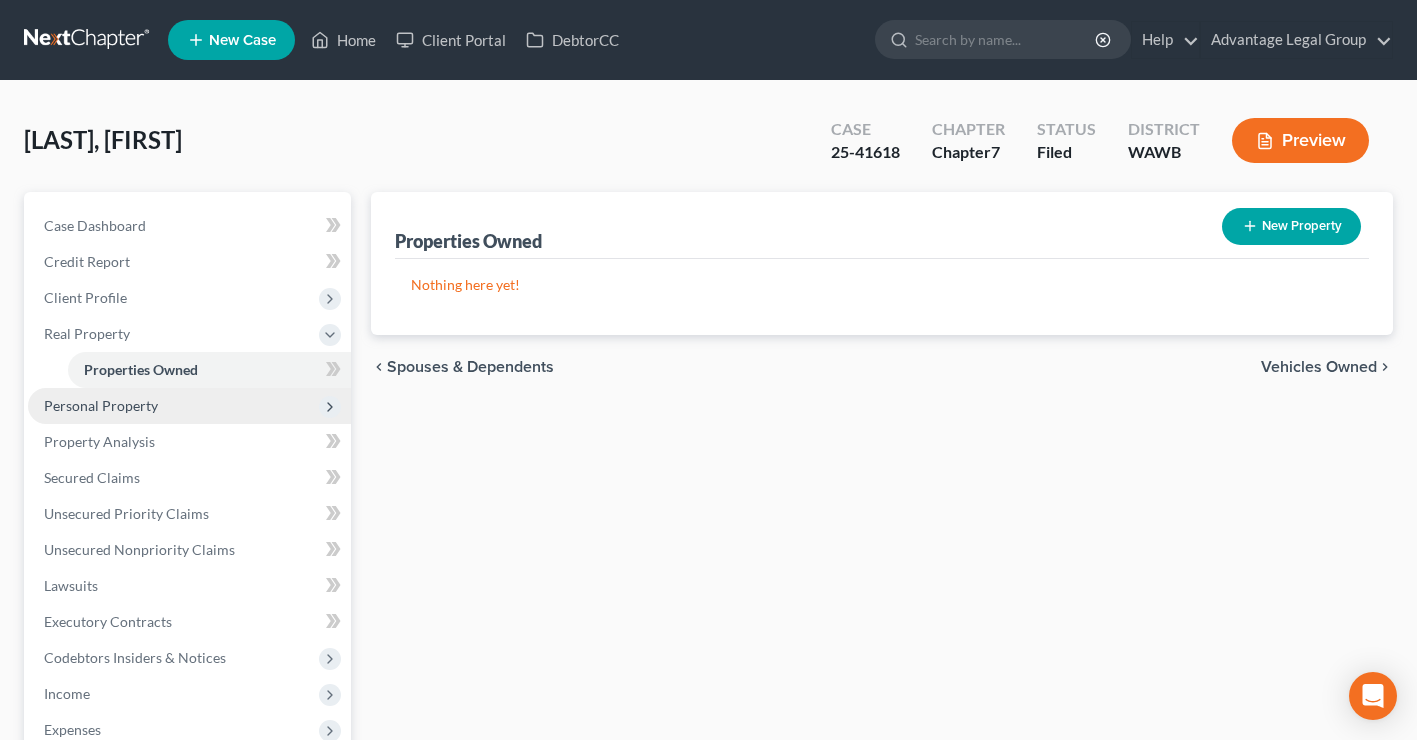 click on "Personal Property" at bounding box center (101, 405) 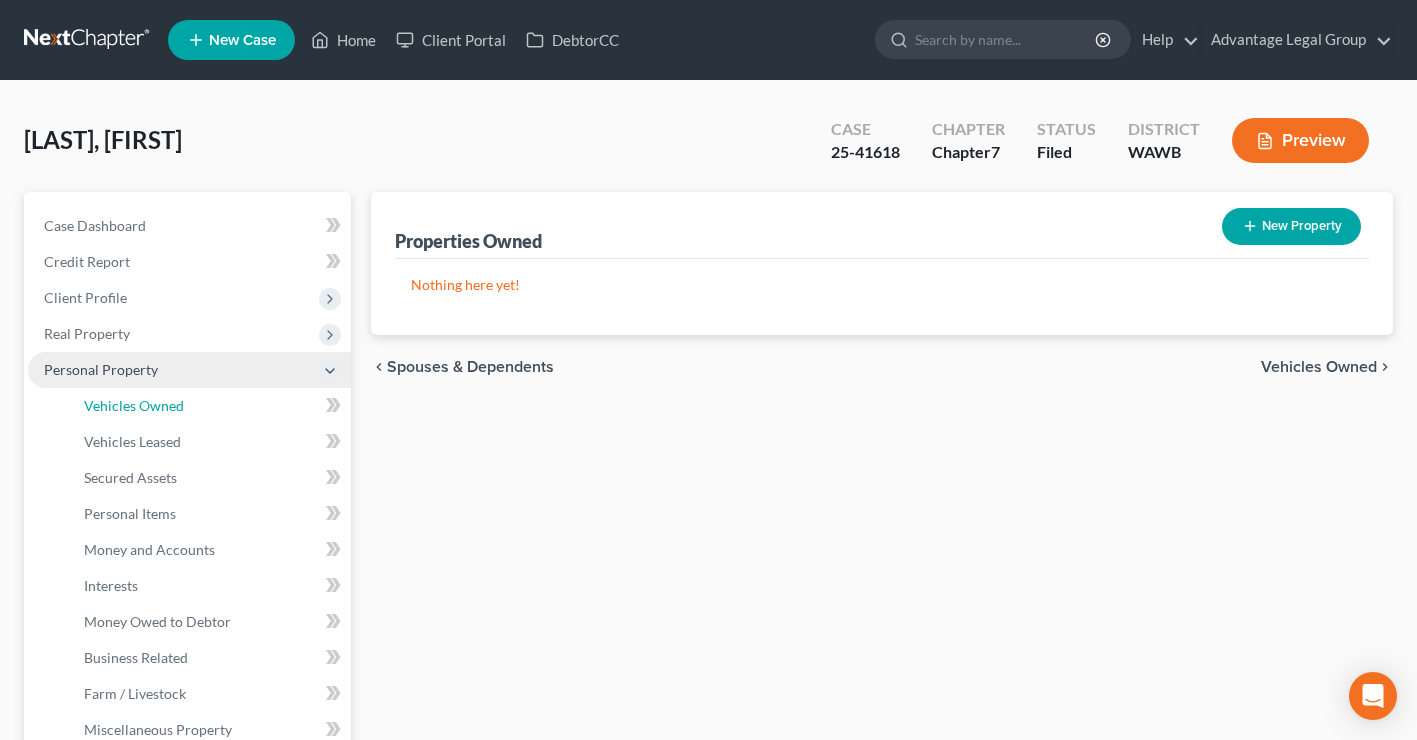 click on "Vehicles Owned" at bounding box center (134, 405) 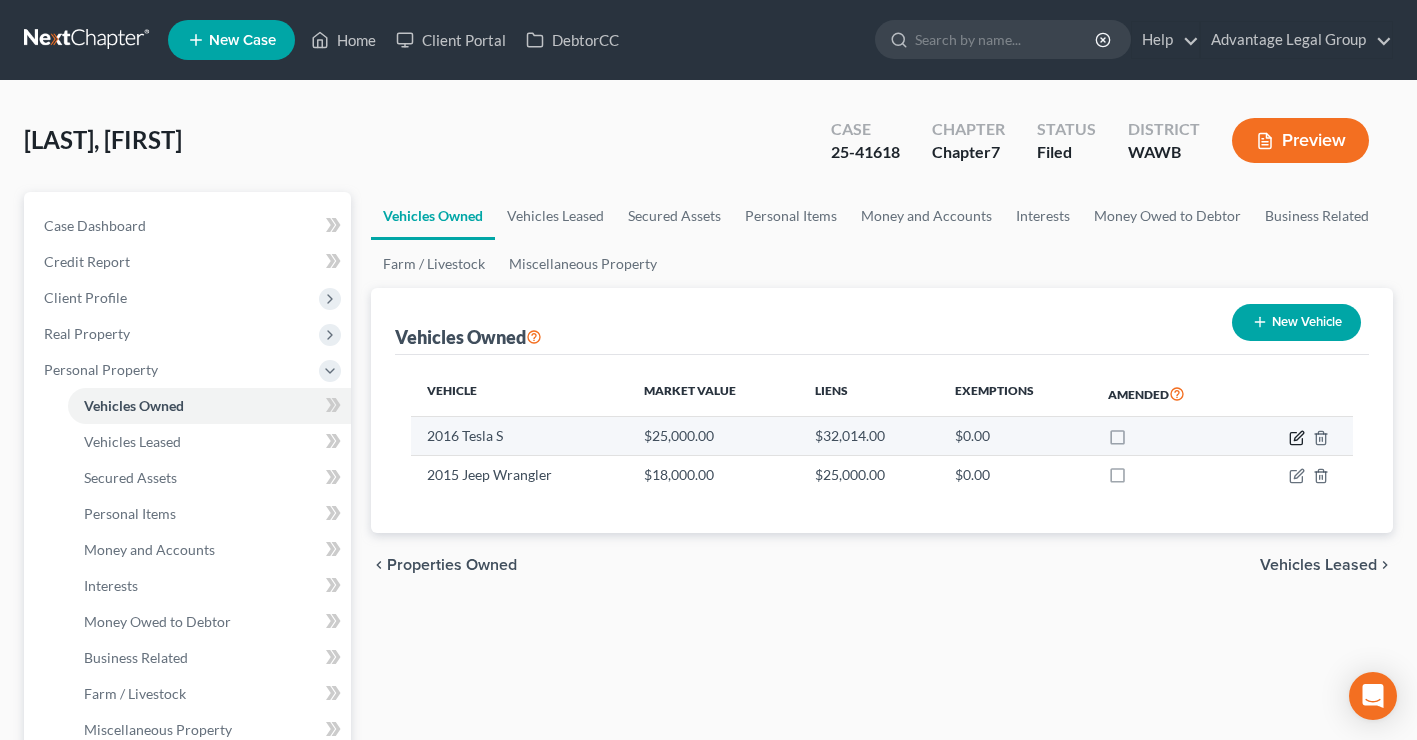 click 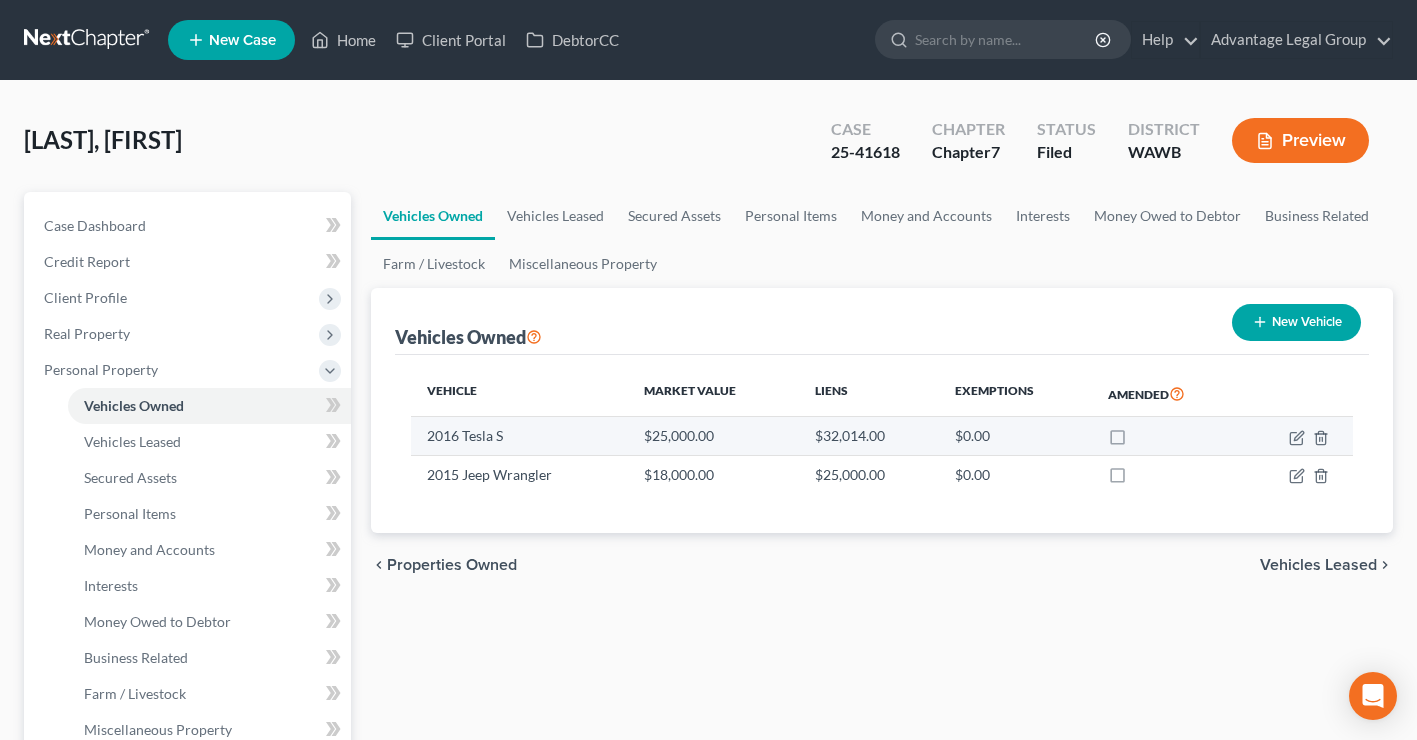 select on "0" 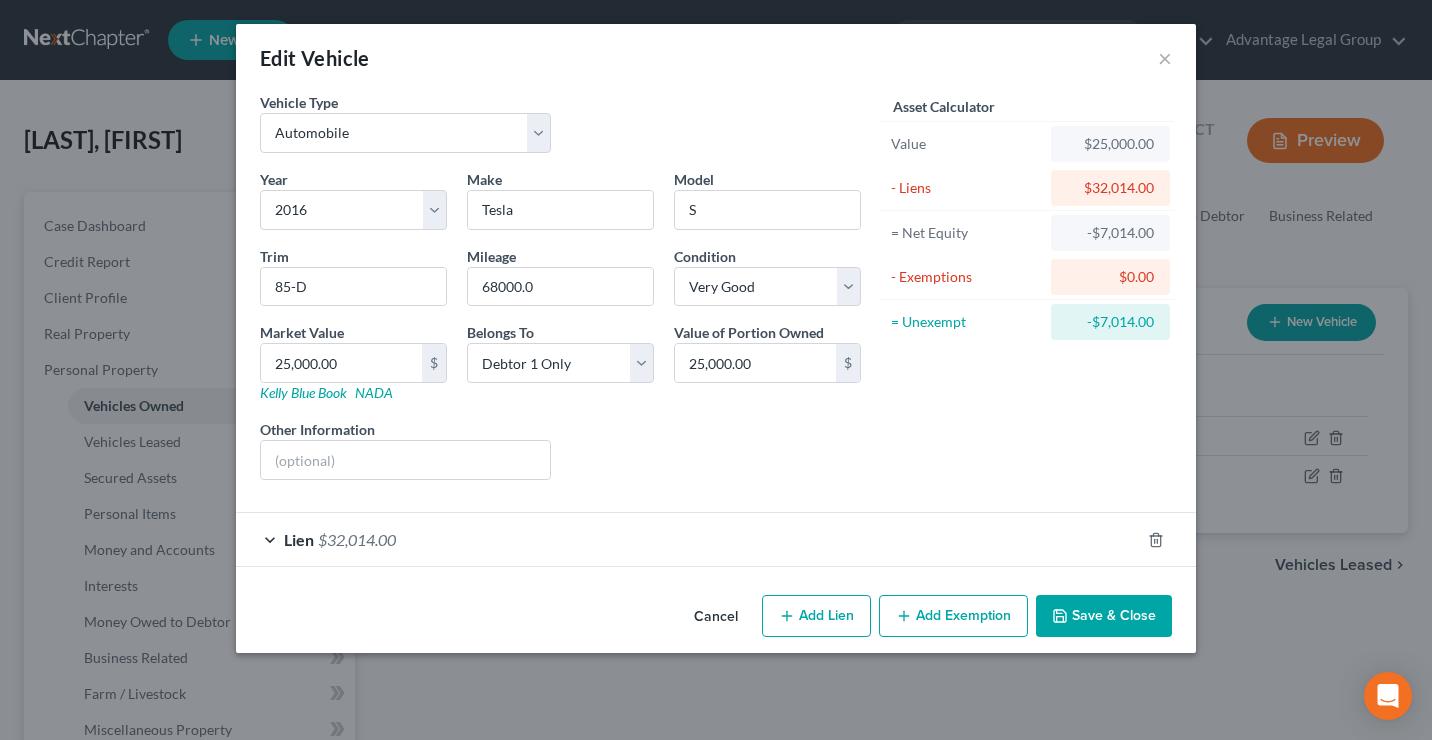 click on "$32,014.00" at bounding box center [357, 539] 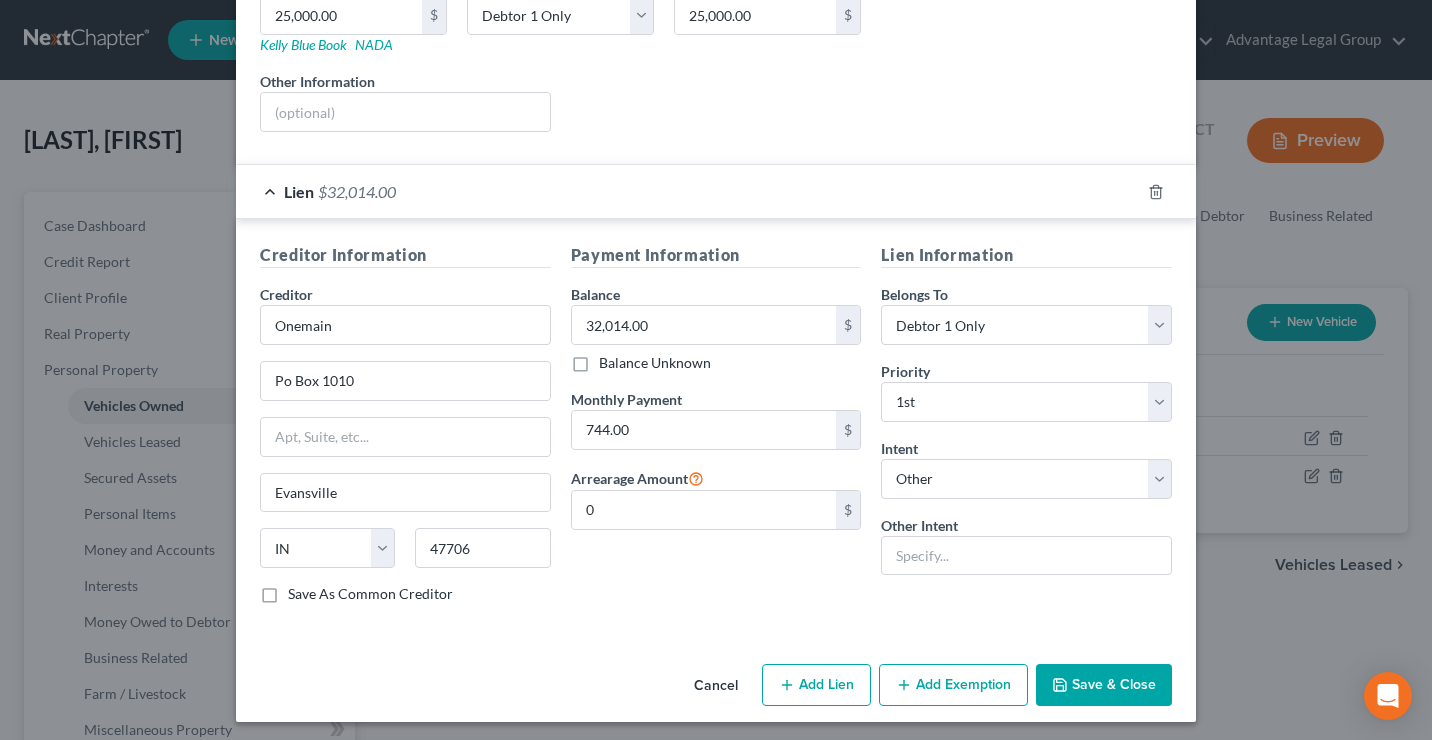 scroll, scrollTop: 354, scrollLeft: 0, axis: vertical 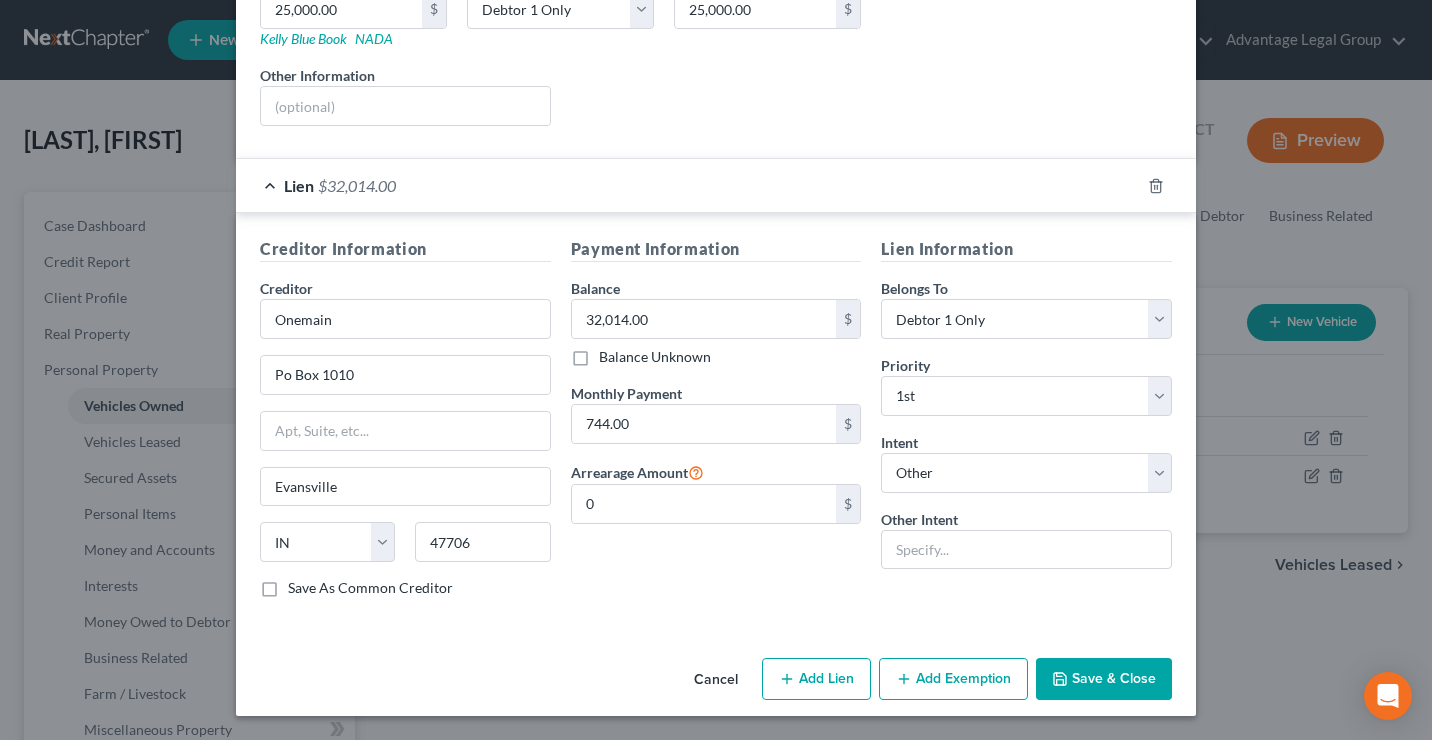 click on "Save & Close" at bounding box center [1104, 679] 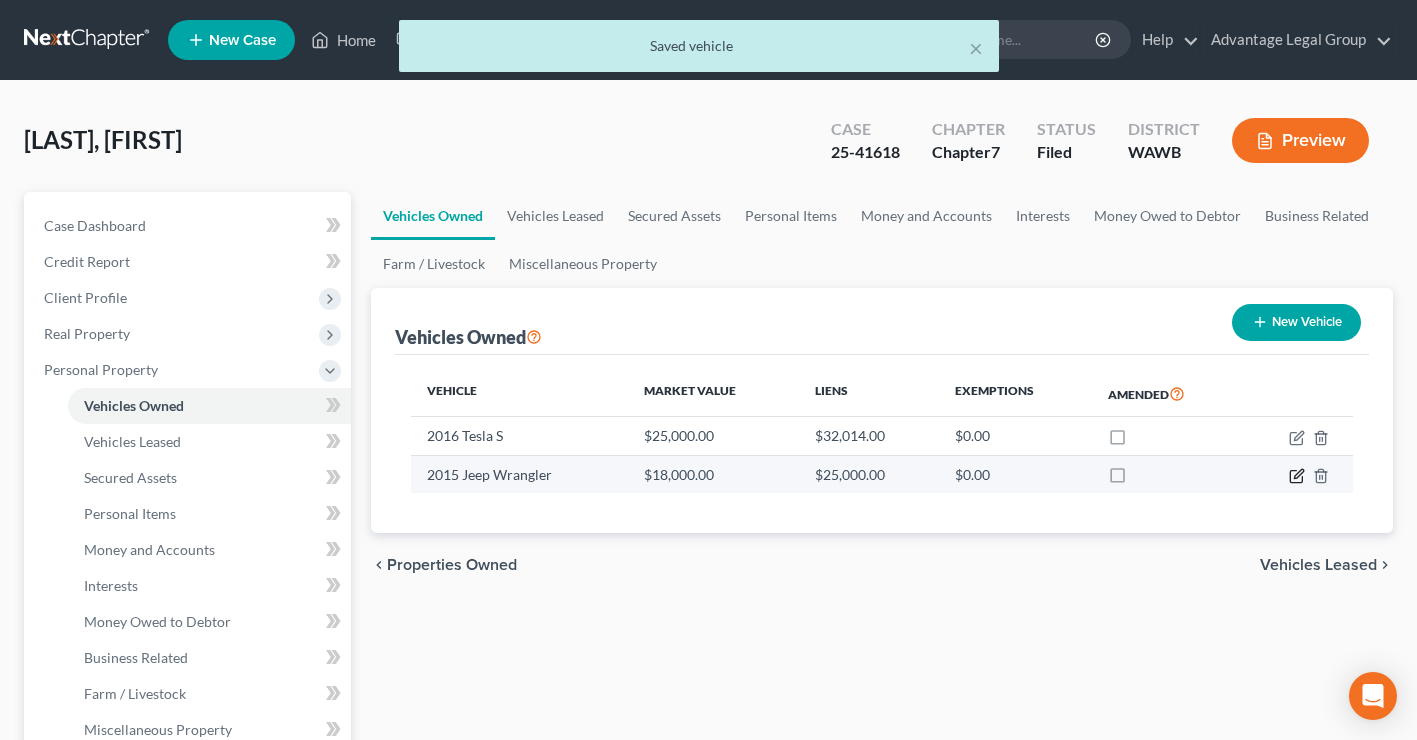 click 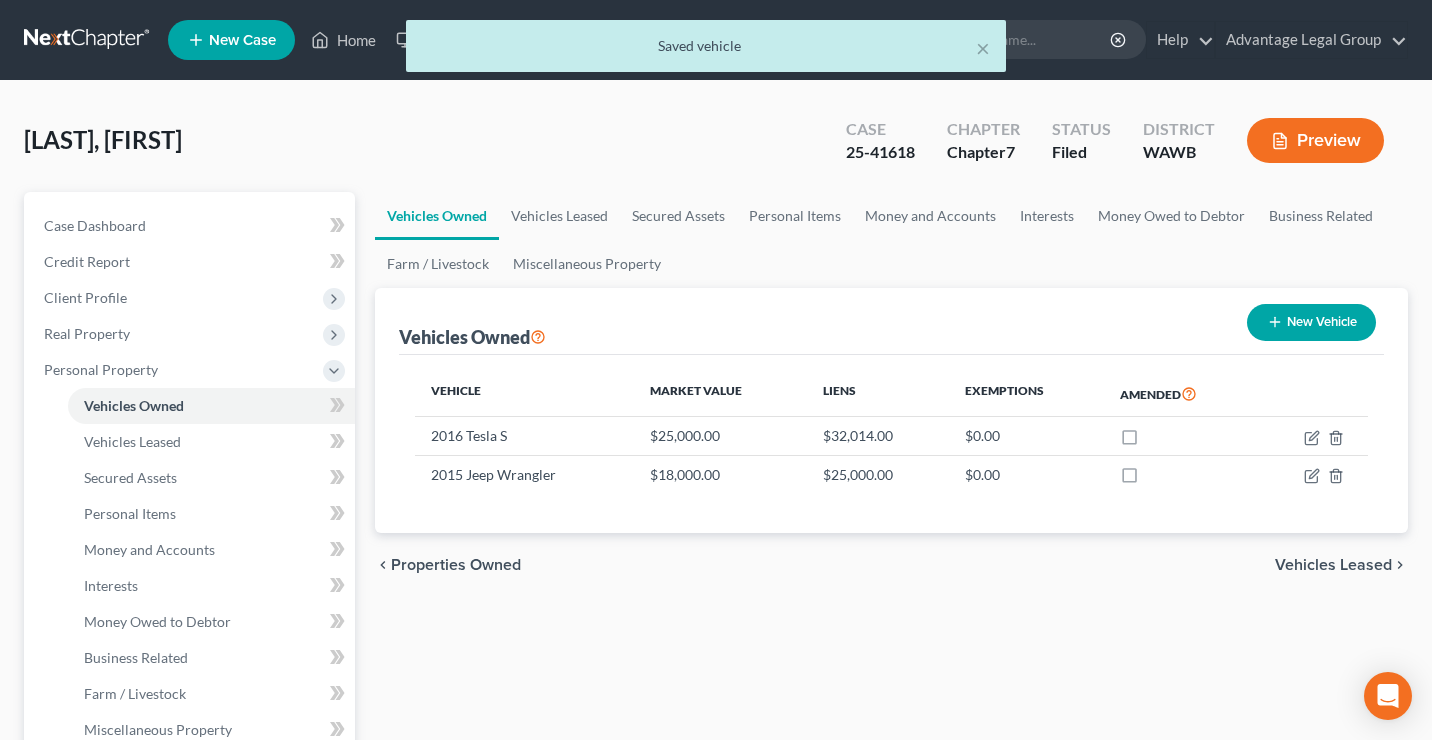 select on "0" 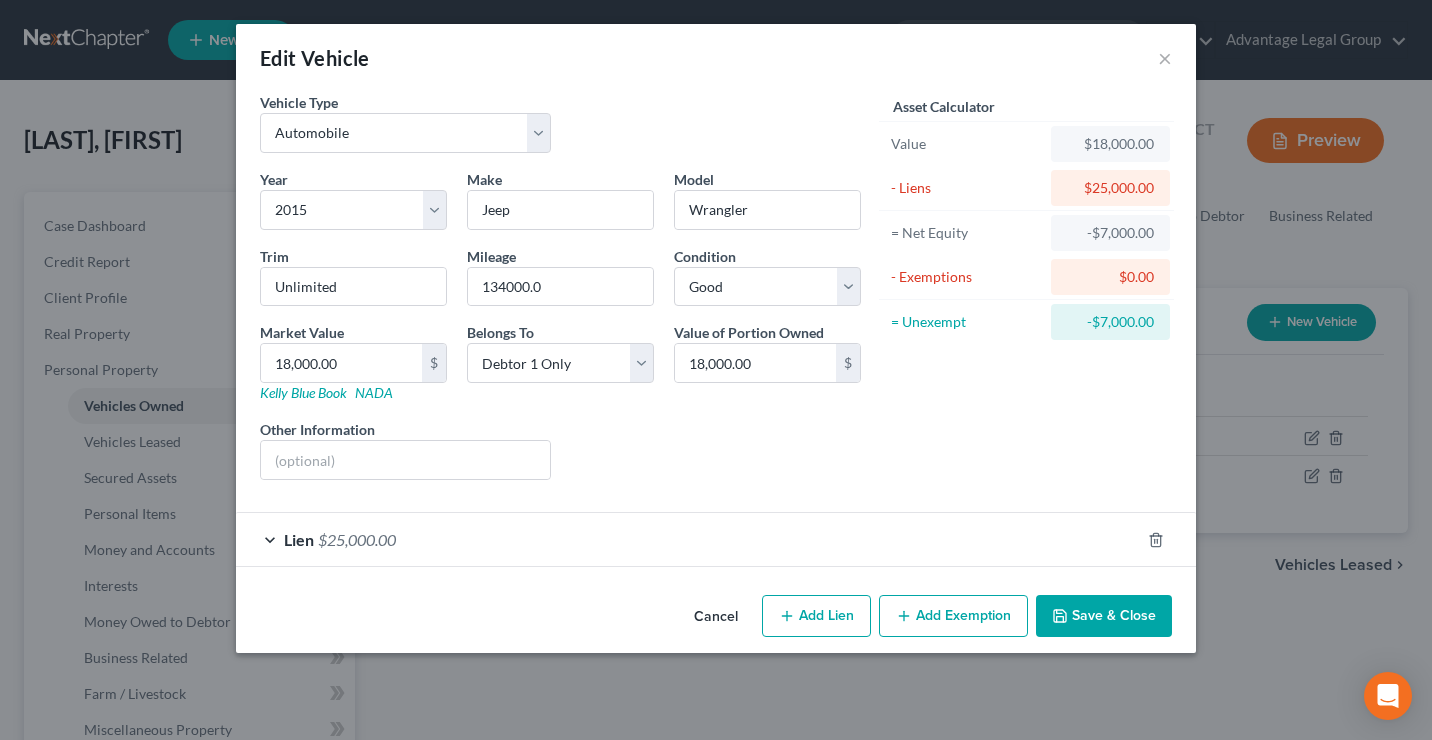 click on "$25,000.00" at bounding box center [357, 539] 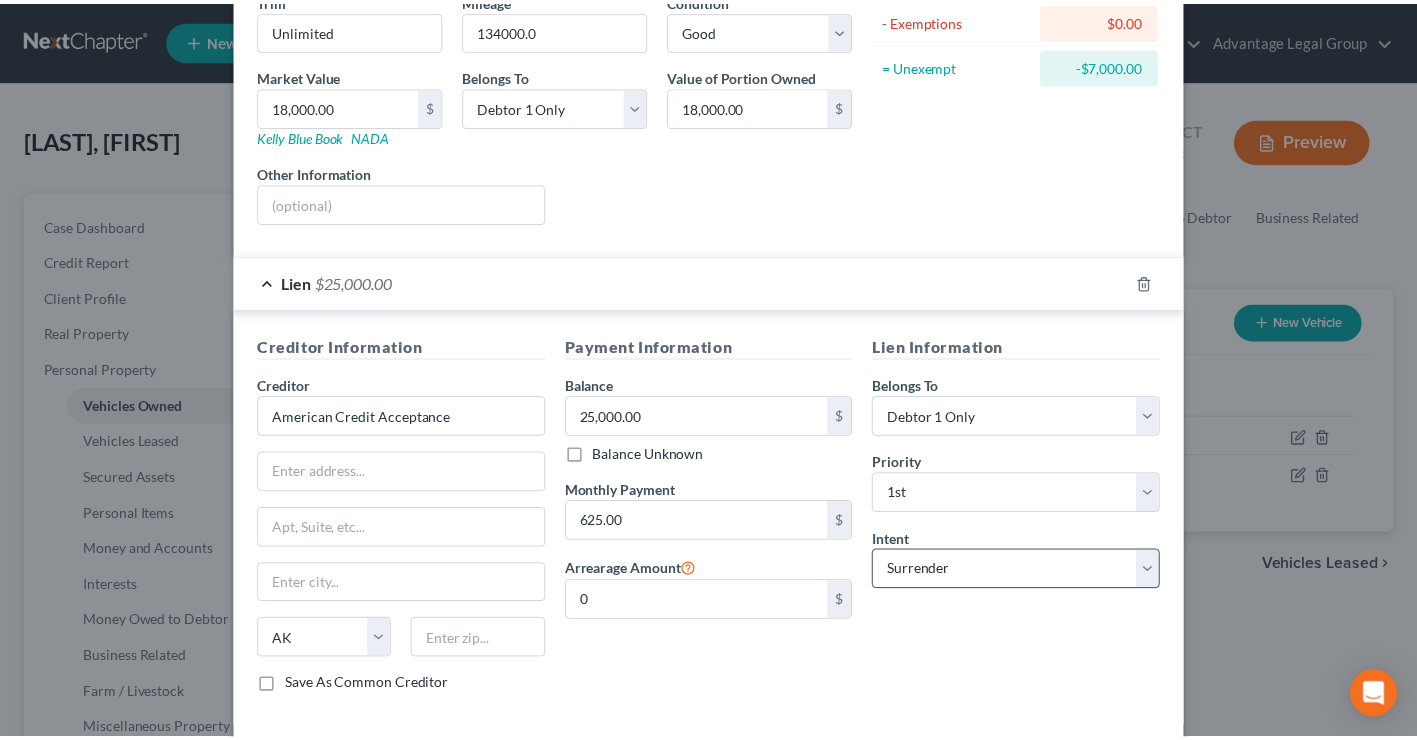scroll, scrollTop: 354, scrollLeft: 0, axis: vertical 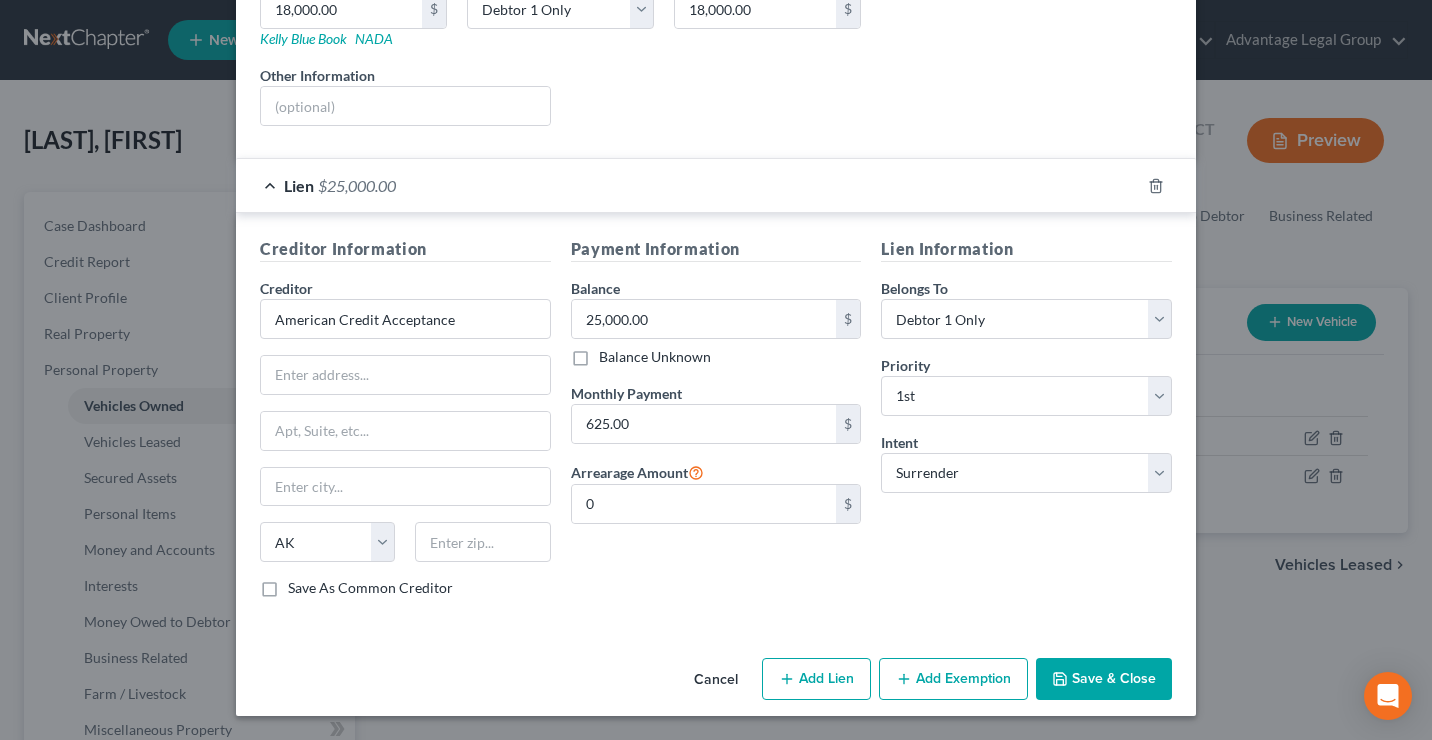 click on "Save & Close" at bounding box center [1104, 679] 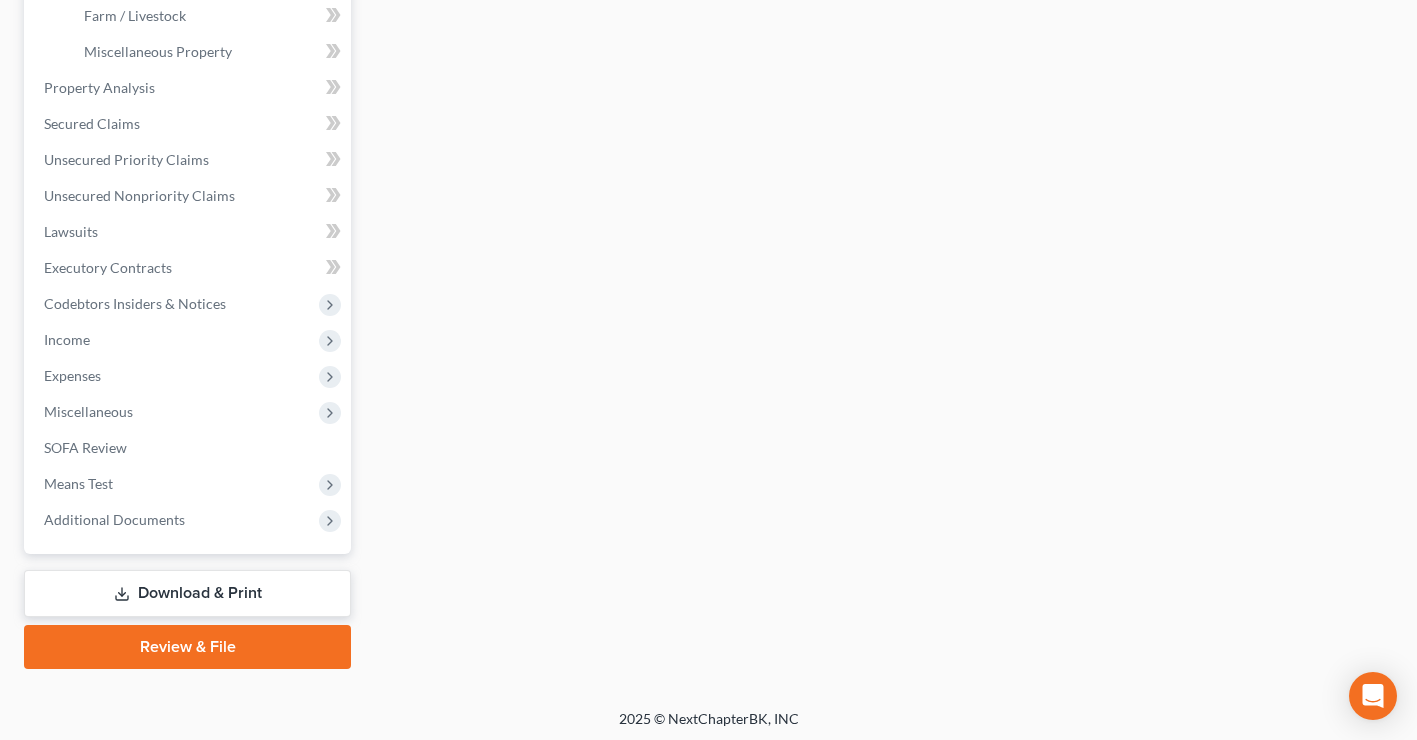 scroll, scrollTop: 683, scrollLeft: 0, axis: vertical 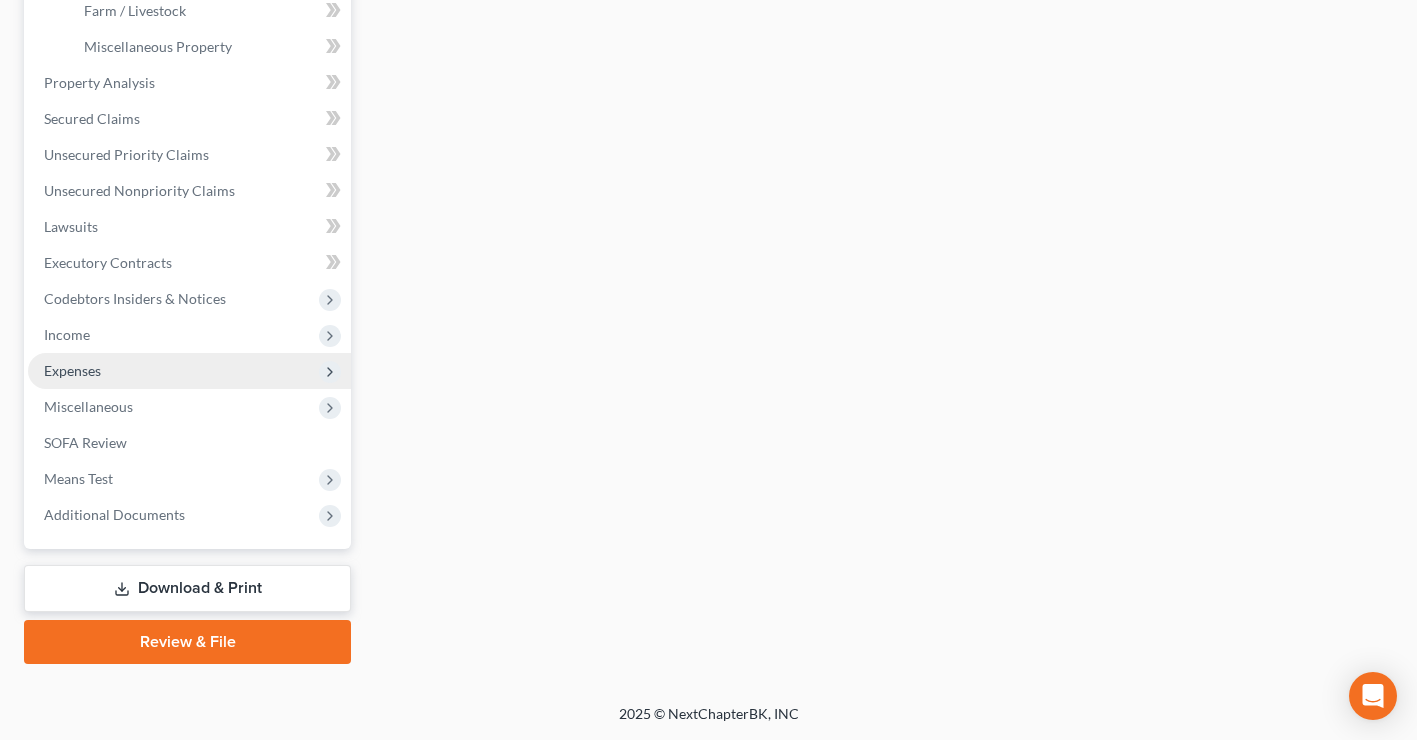 click on "Expenses" at bounding box center (72, 370) 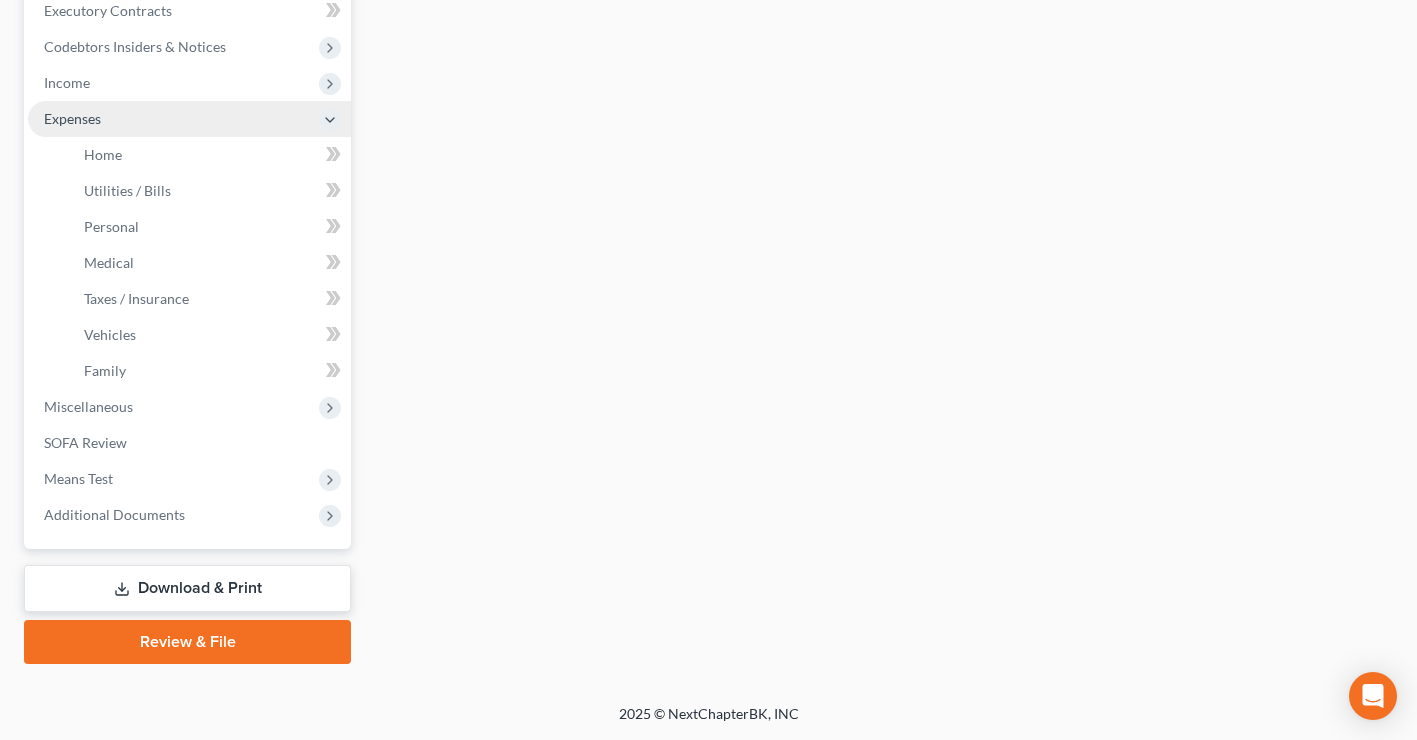 scroll, scrollTop: 575, scrollLeft: 0, axis: vertical 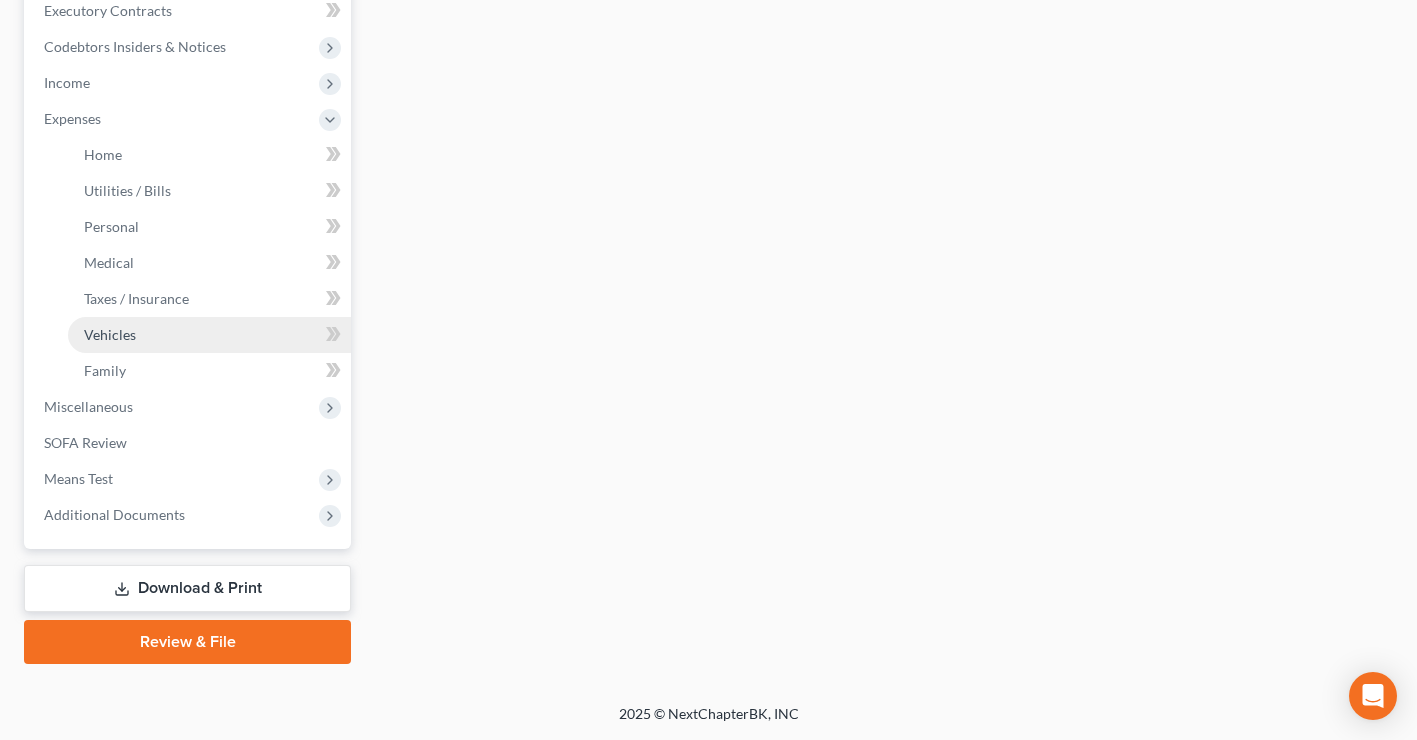 click on "Vehicles" at bounding box center (110, 334) 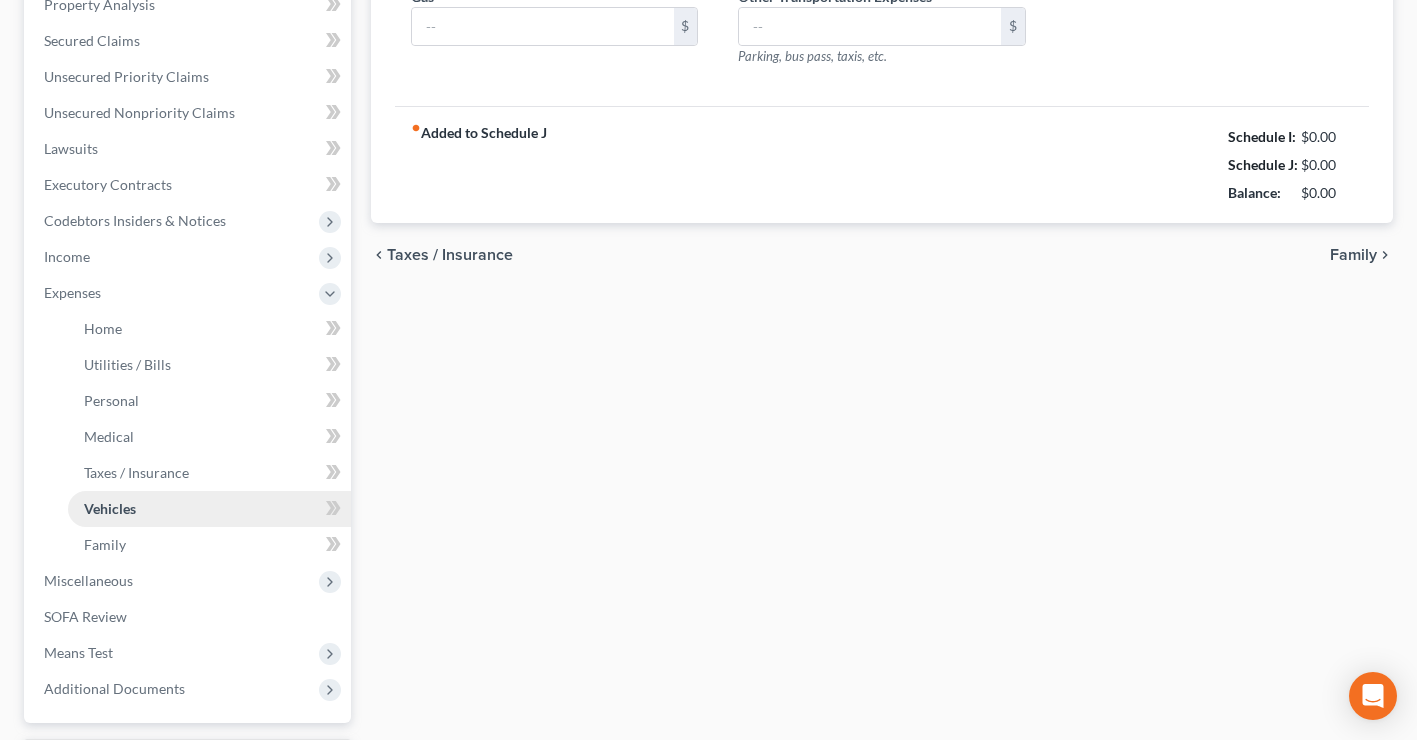 type on "350.00" 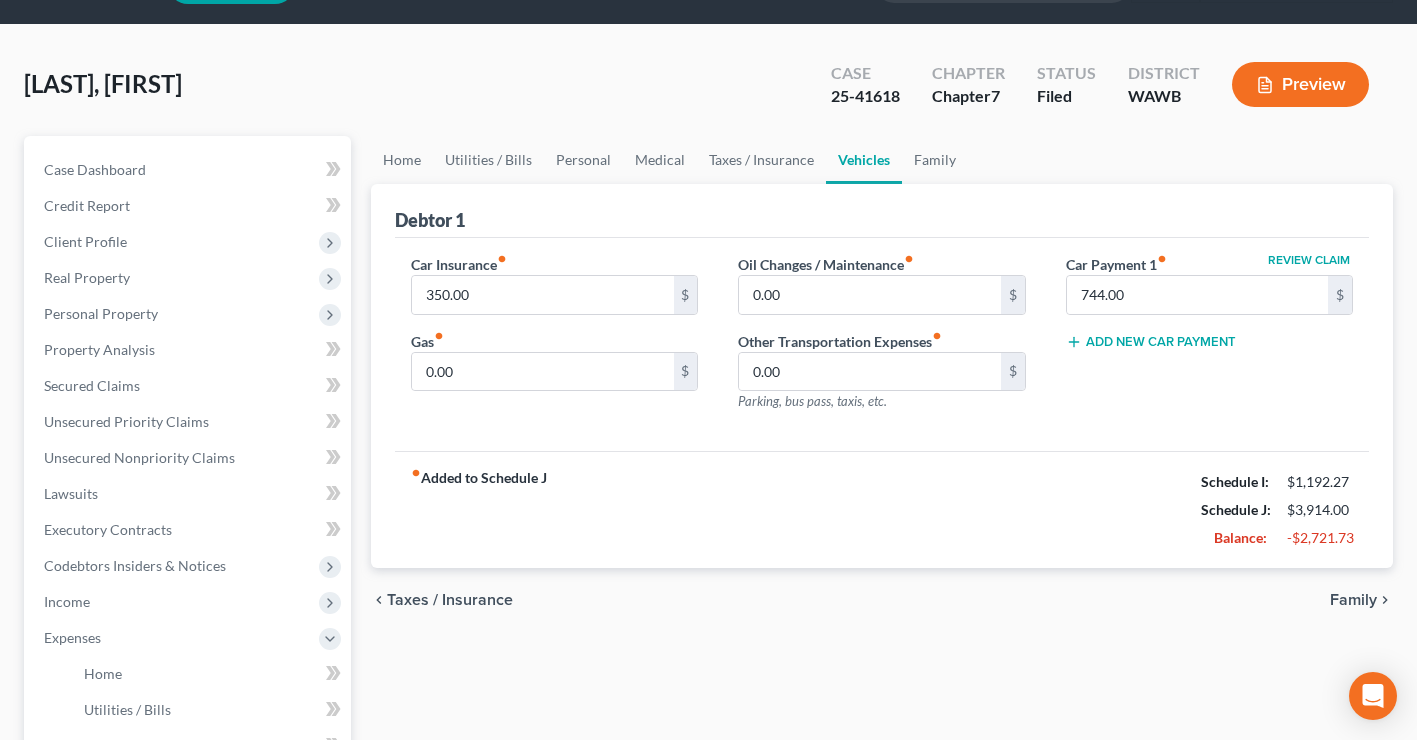 scroll, scrollTop: 0, scrollLeft: 0, axis: both 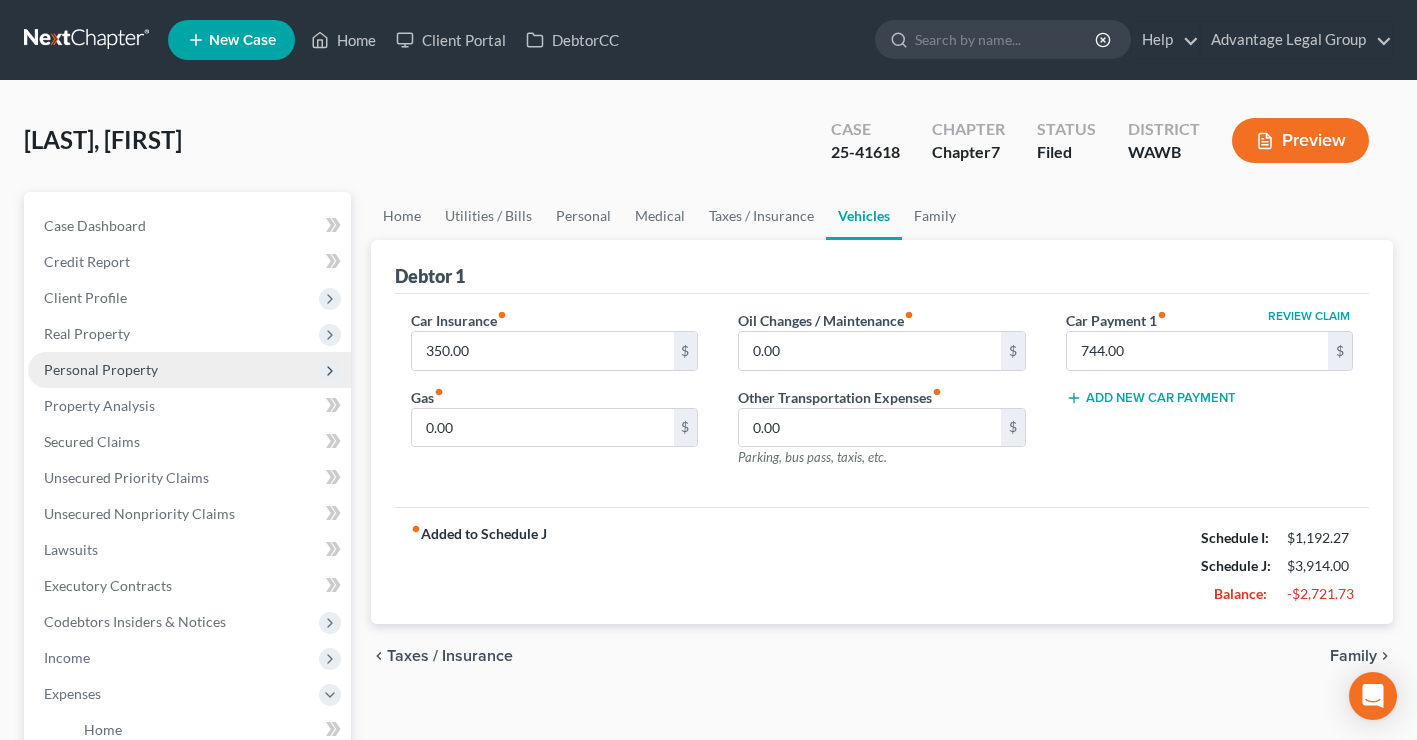 click on "Personal Property" at bounding box center [101, 369] 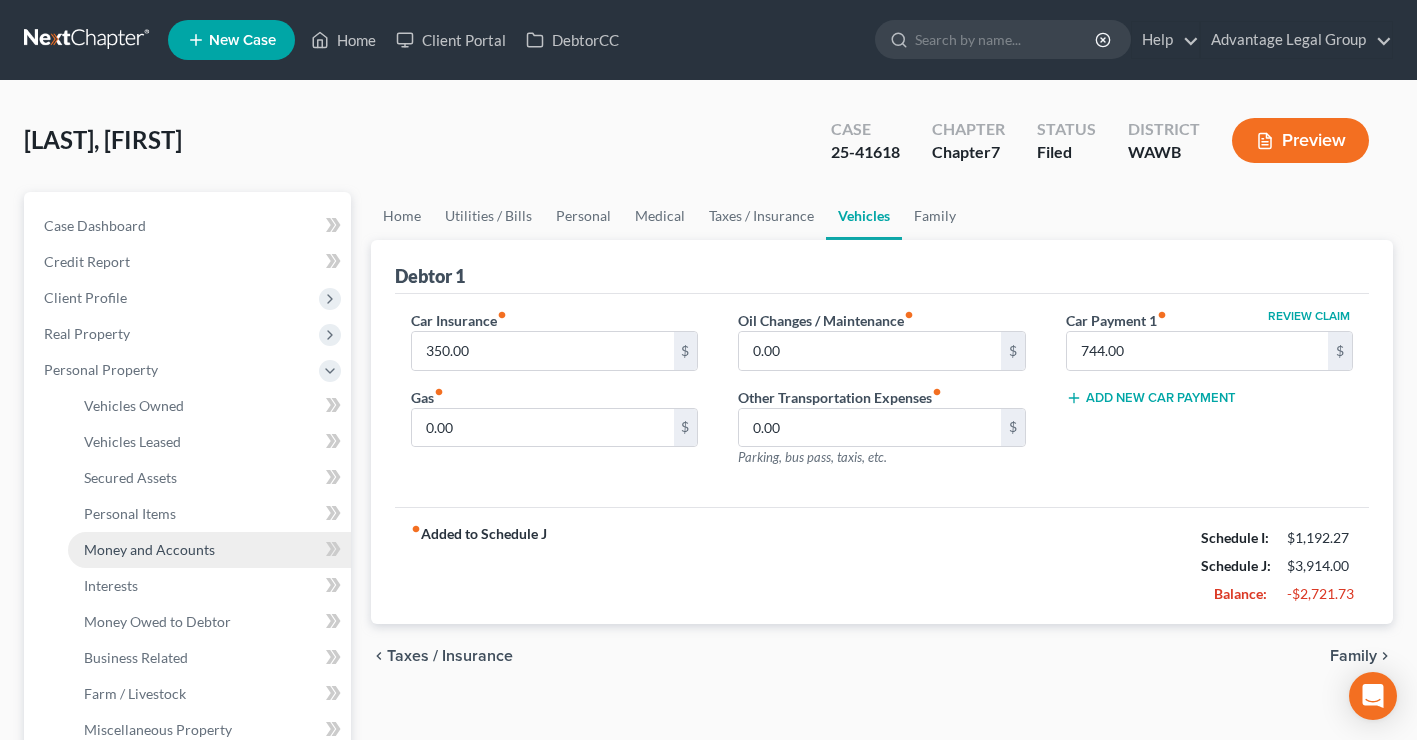 click on "Money and Accounts" at bounding box center [149, 549] 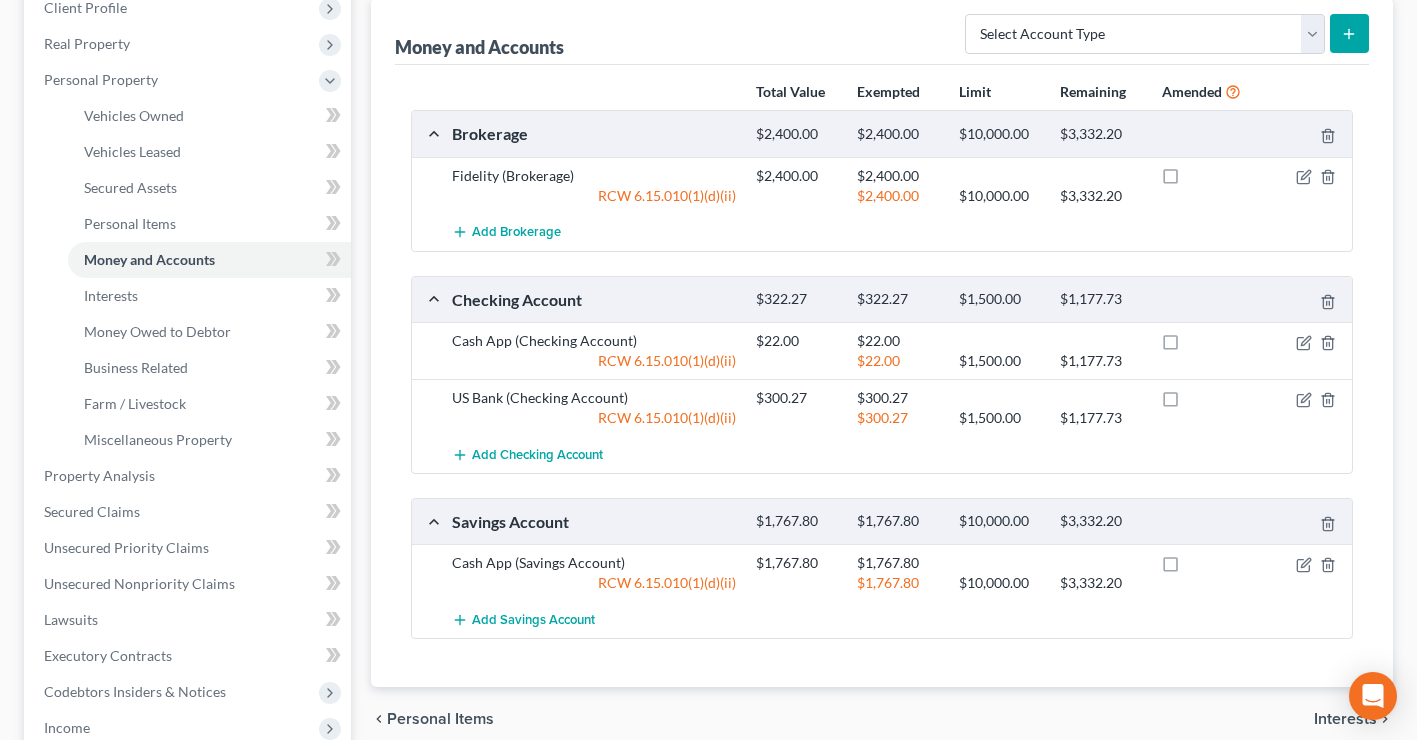 scroll, scrollTop: 292, scrollLeft: 0, axis: vertical 